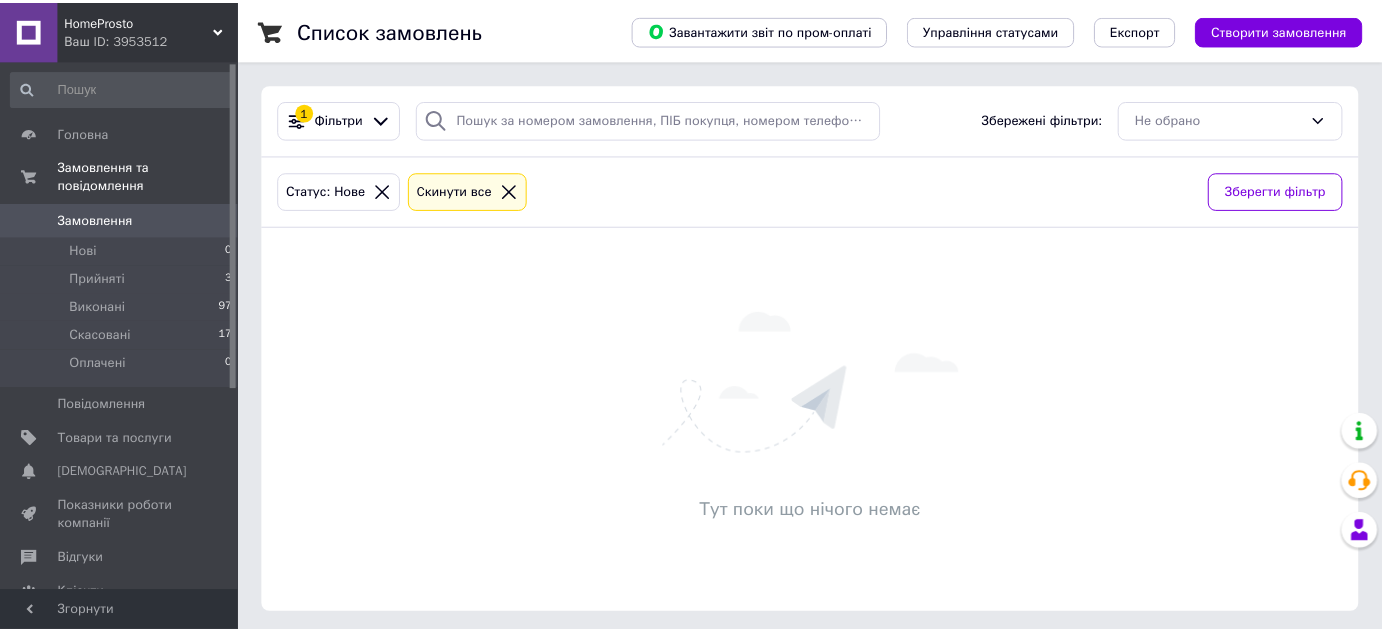 scroll, scrollTop: 0, scrollLeft: 0, axis: both 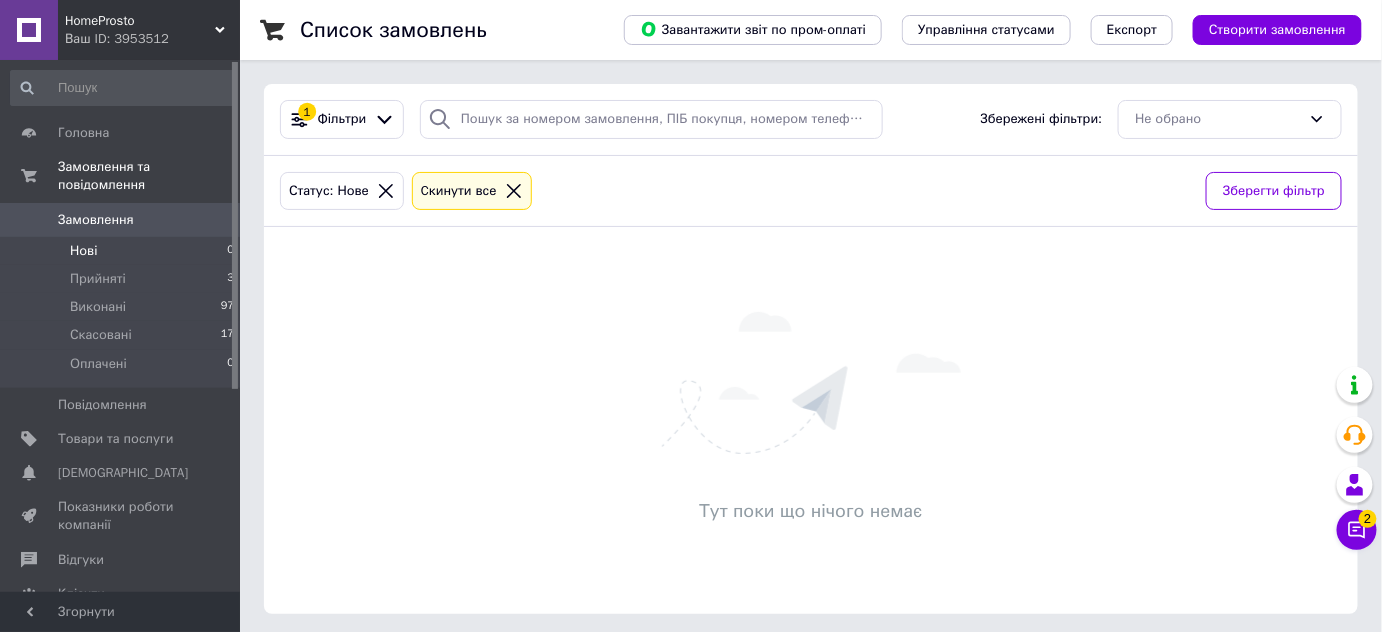 click on "Нові" at bounding box center (83, 251) 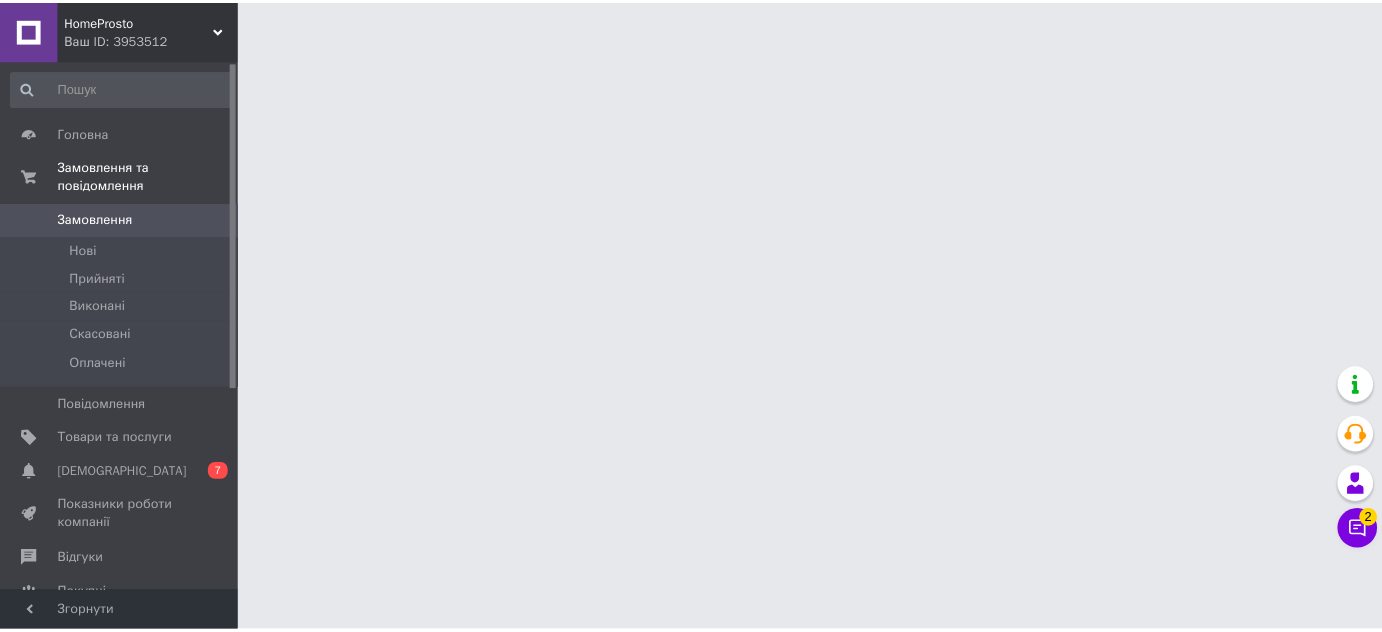 scroll, scrollTop: 0, scrollLeft: 0, axis: both 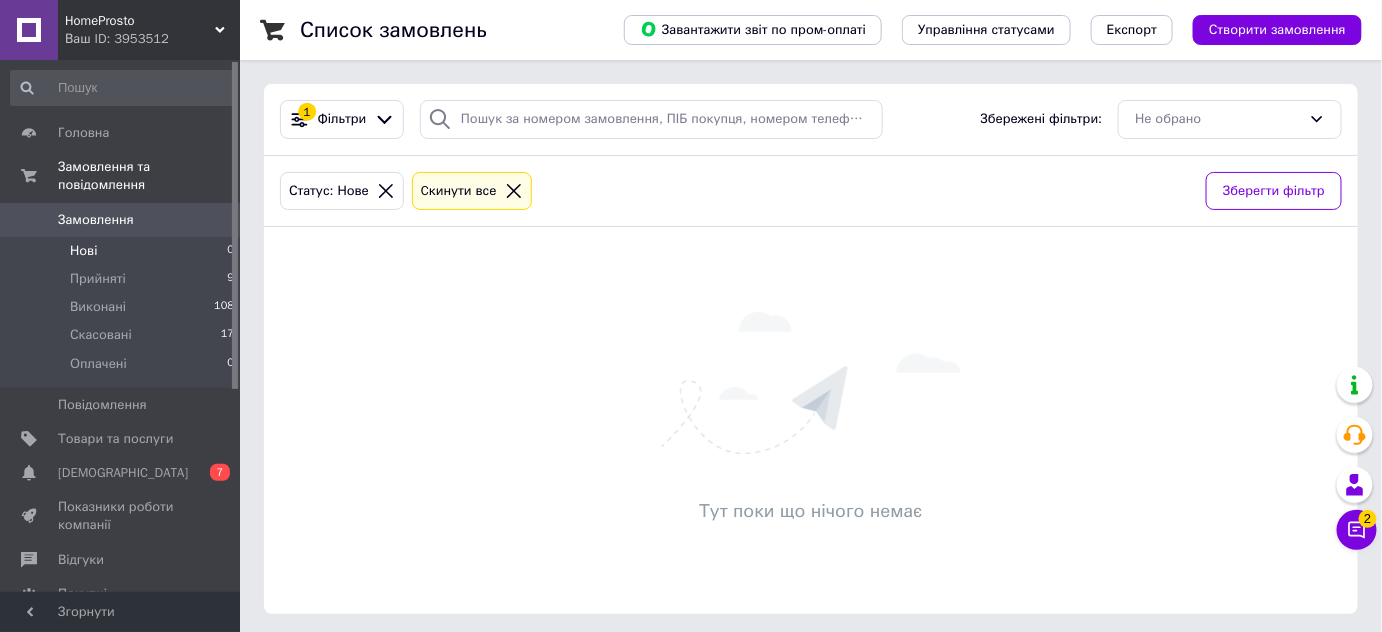 click on "Нові" at bounding box center [83, 251] 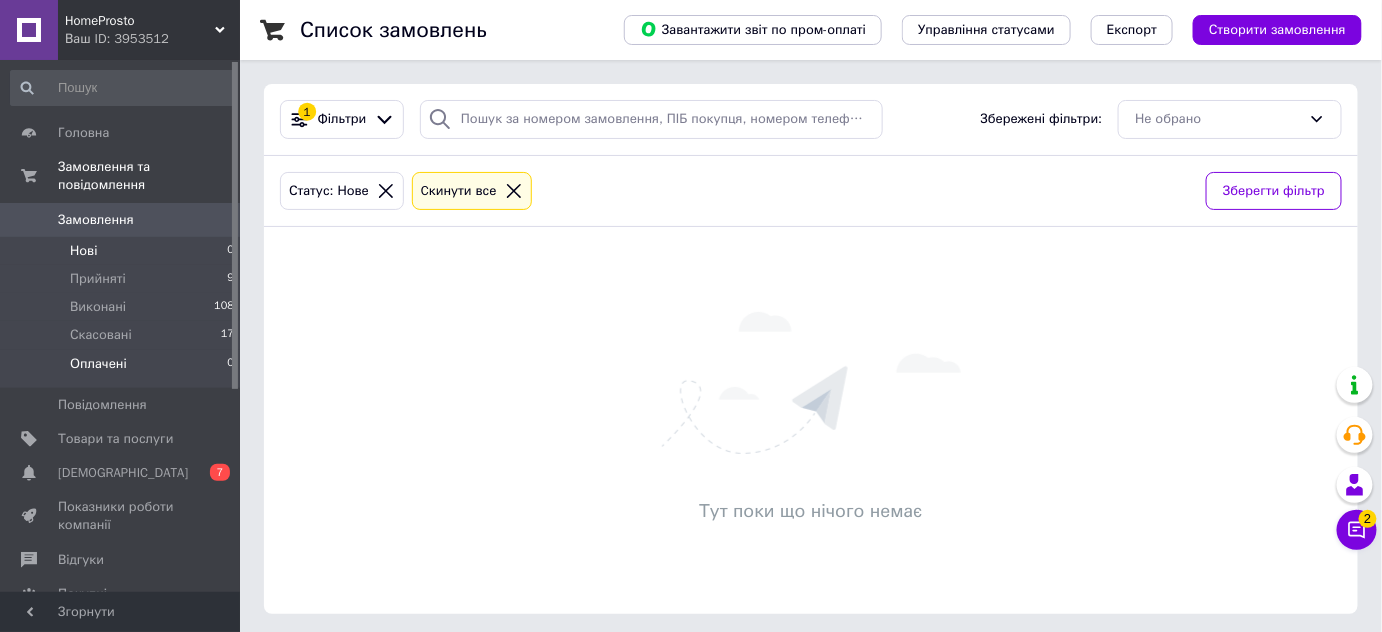 click on "Оплачені" at bounding box center [98, 364] 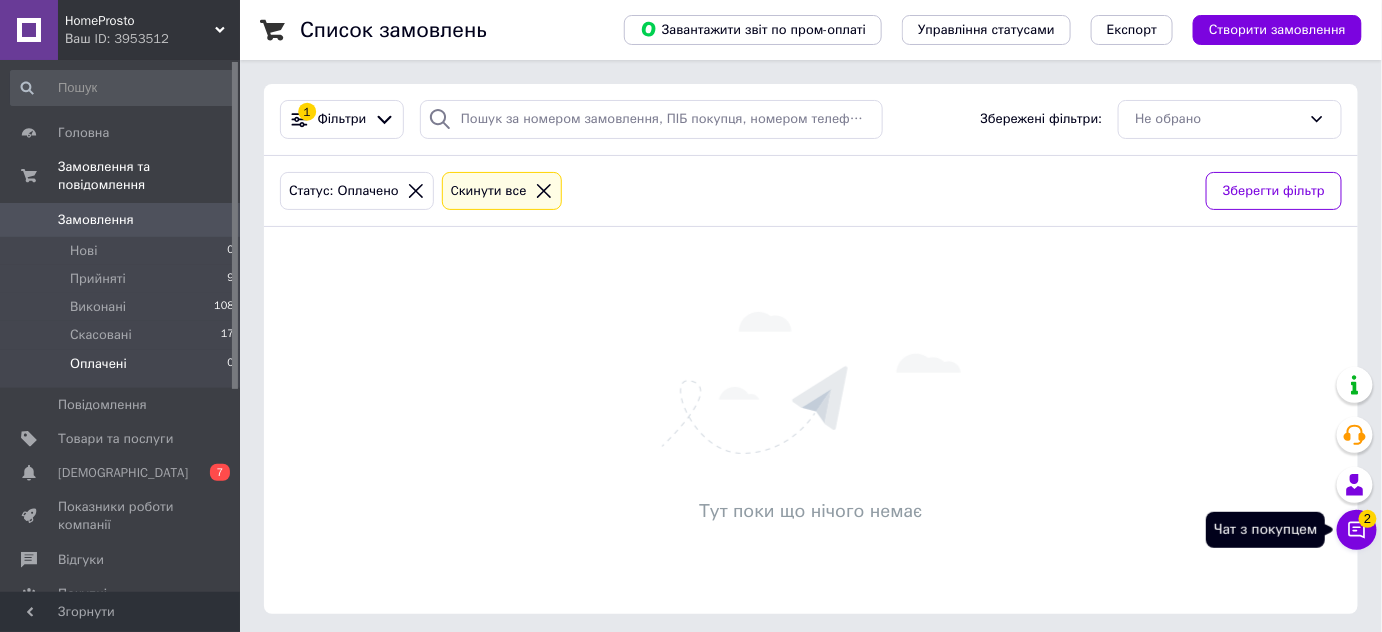 click 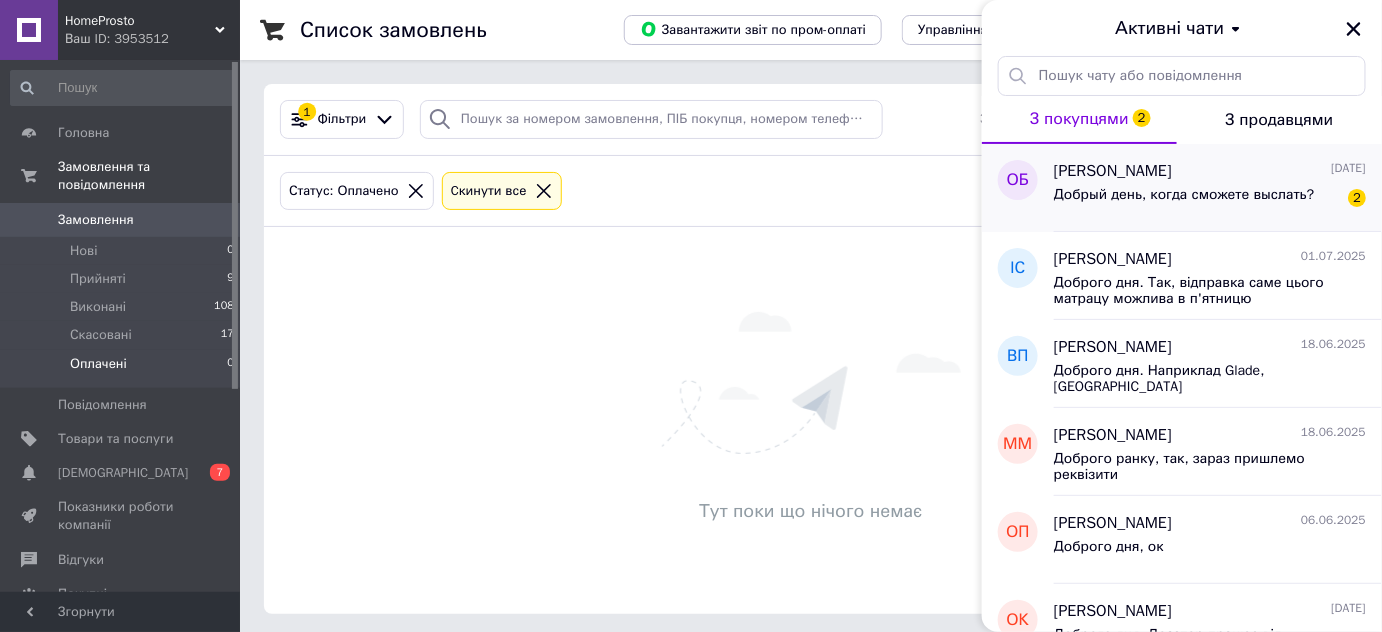 click on "Добрый день, когда сможете выслать?" at bounding box center (1184, 195) 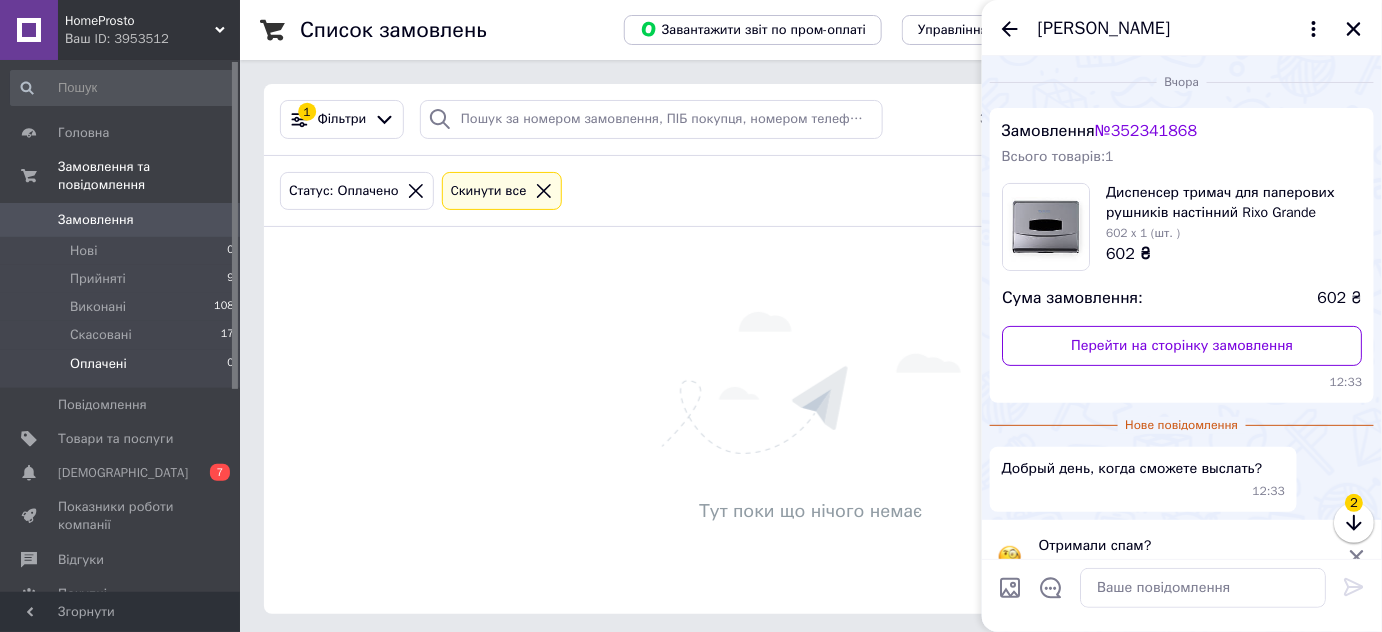 scroll, scrollTop: 34, scrollLeft: 0, axis: vertical 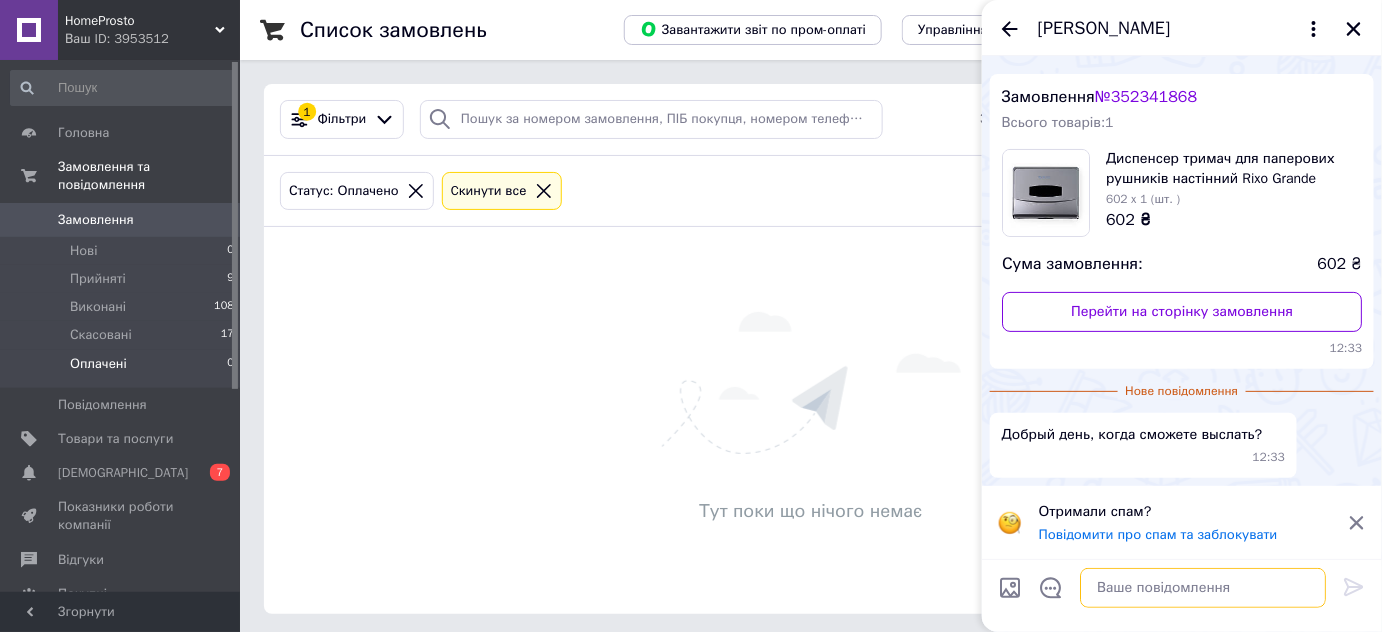 click at bounding box center [1203, 588] 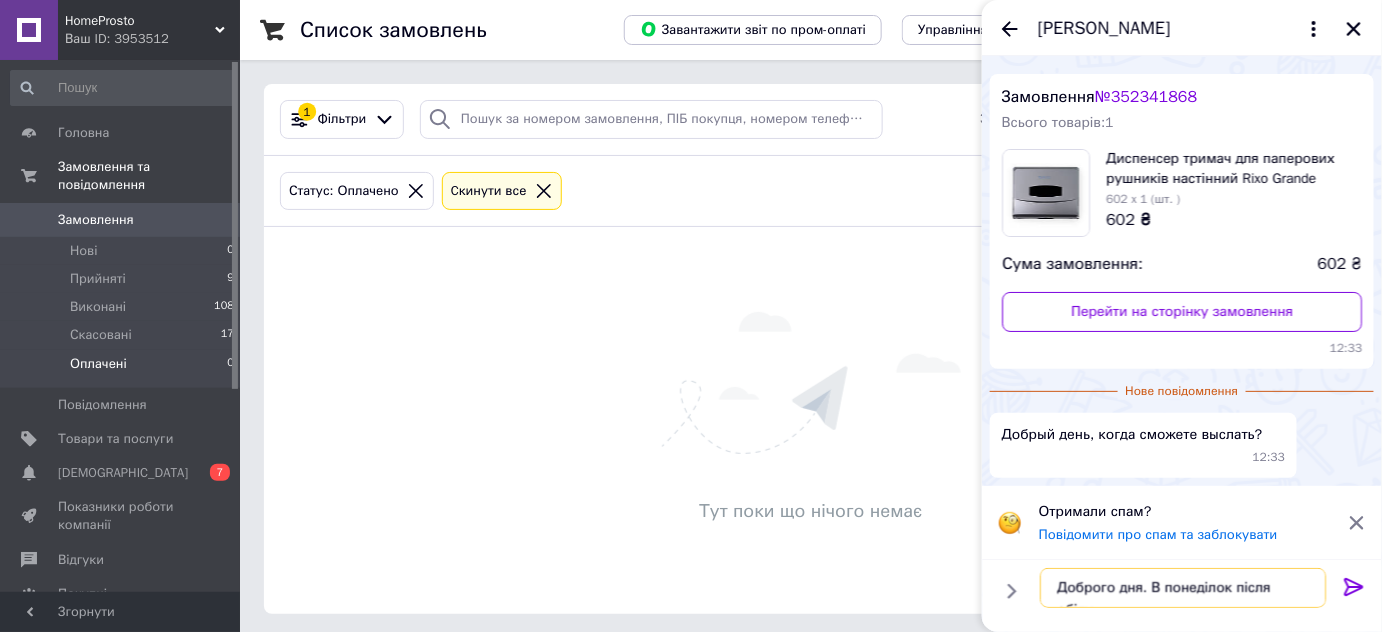 click on "Доброго дня. В понеділок після обіду" at bounding box center (1183, 588) 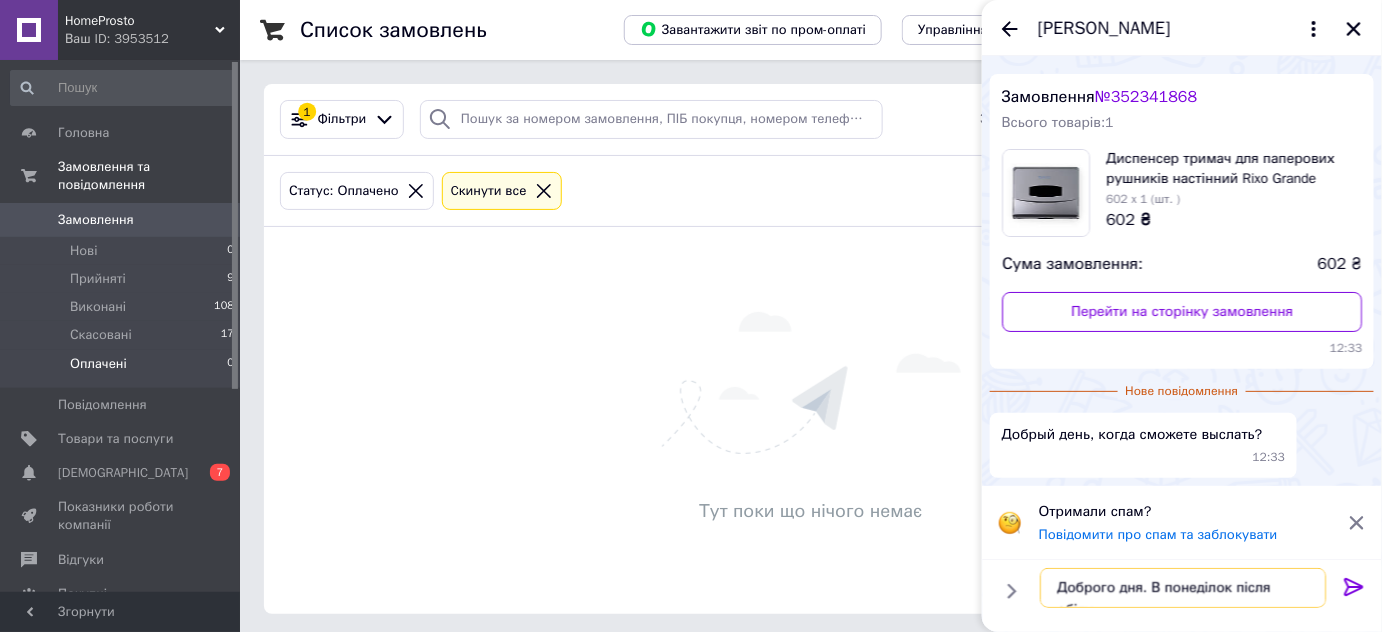 type on "Доброго дня. В понеділок після обіду" 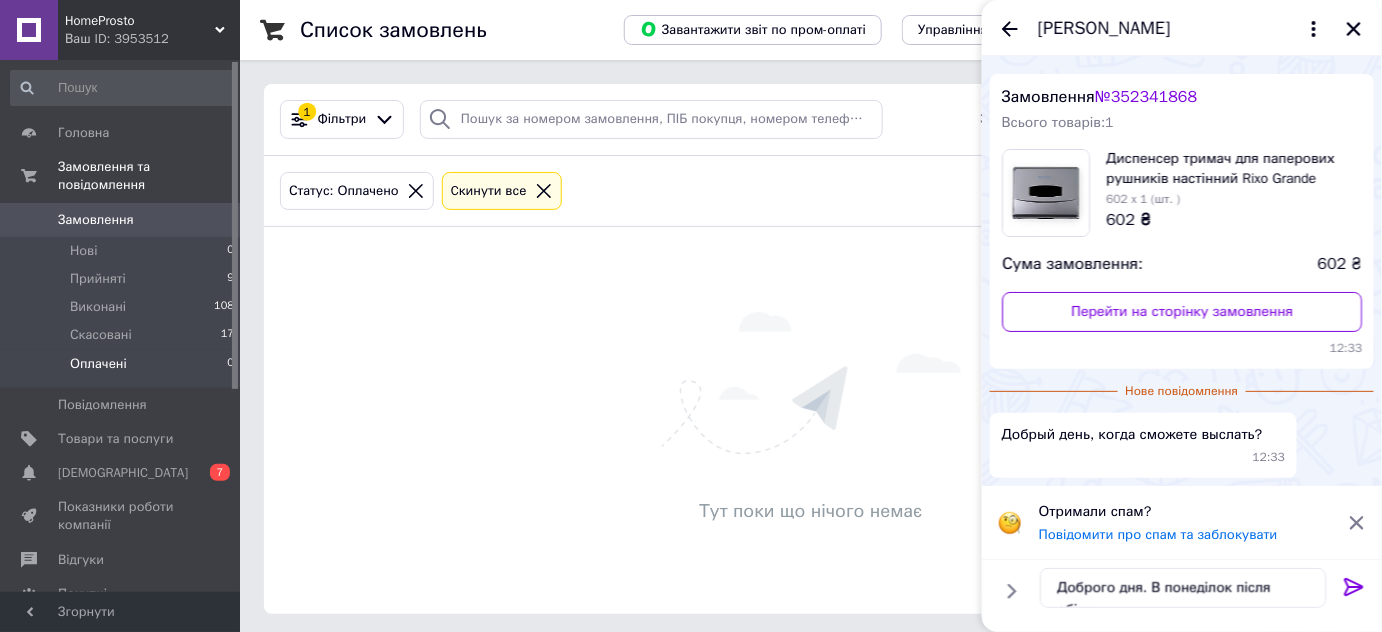 click 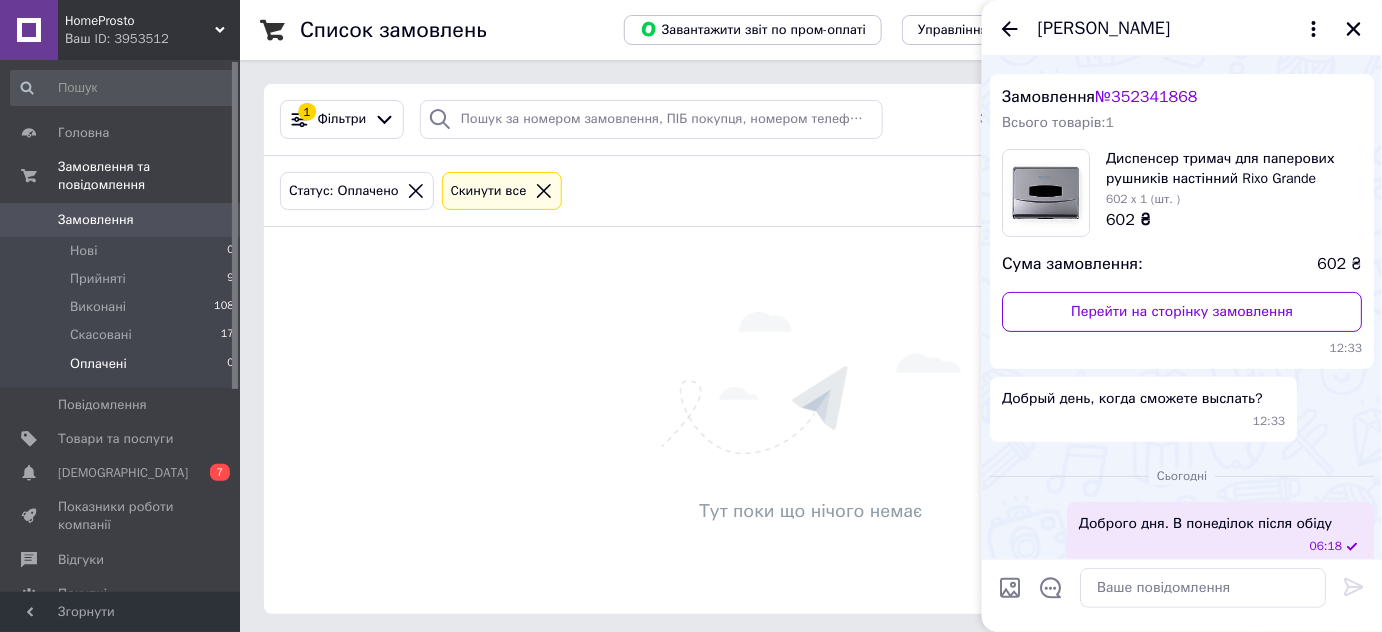 scroll, scrollTop: 49, scrollLeft: 0, axis: vertical 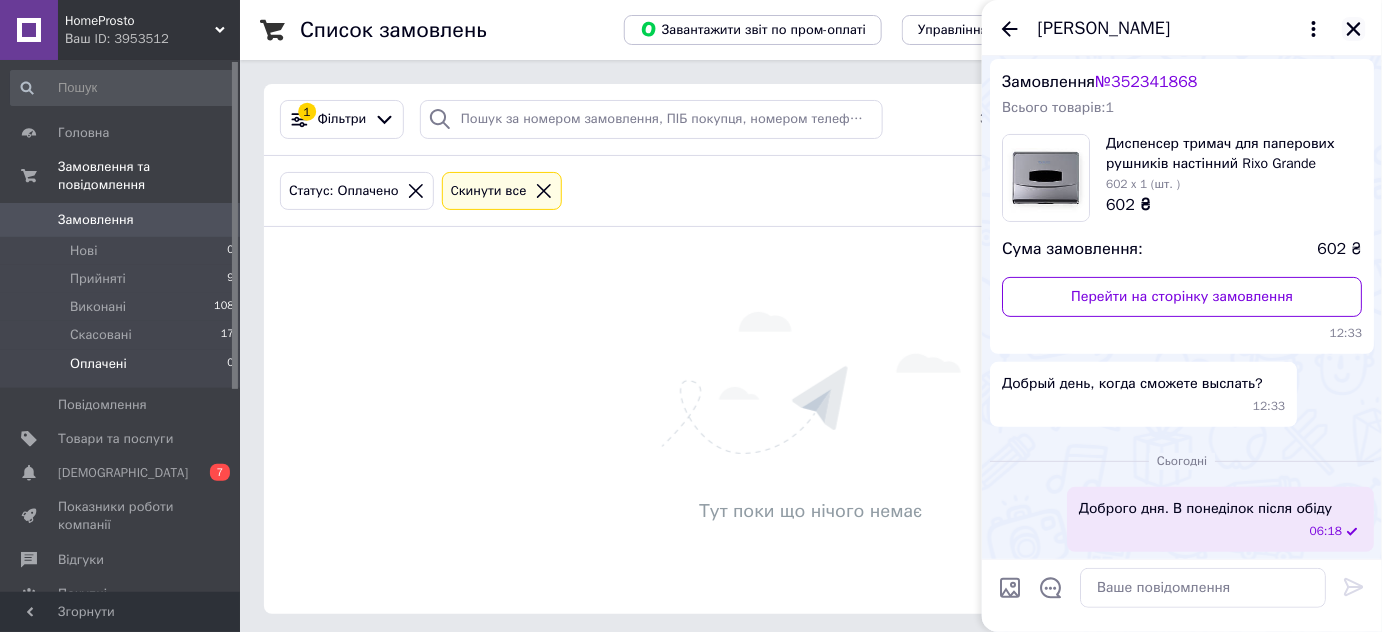click 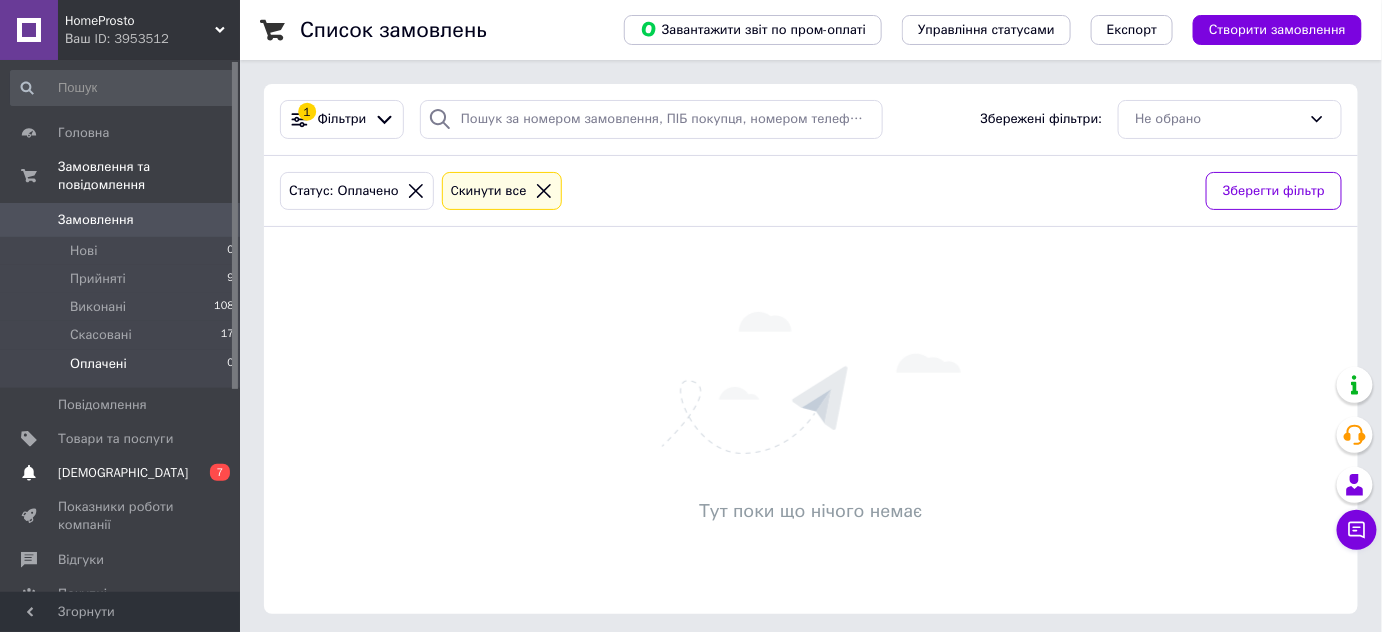 click on "[DEMOGRAPHIC_DATA]" at bounding box center (123, 473) 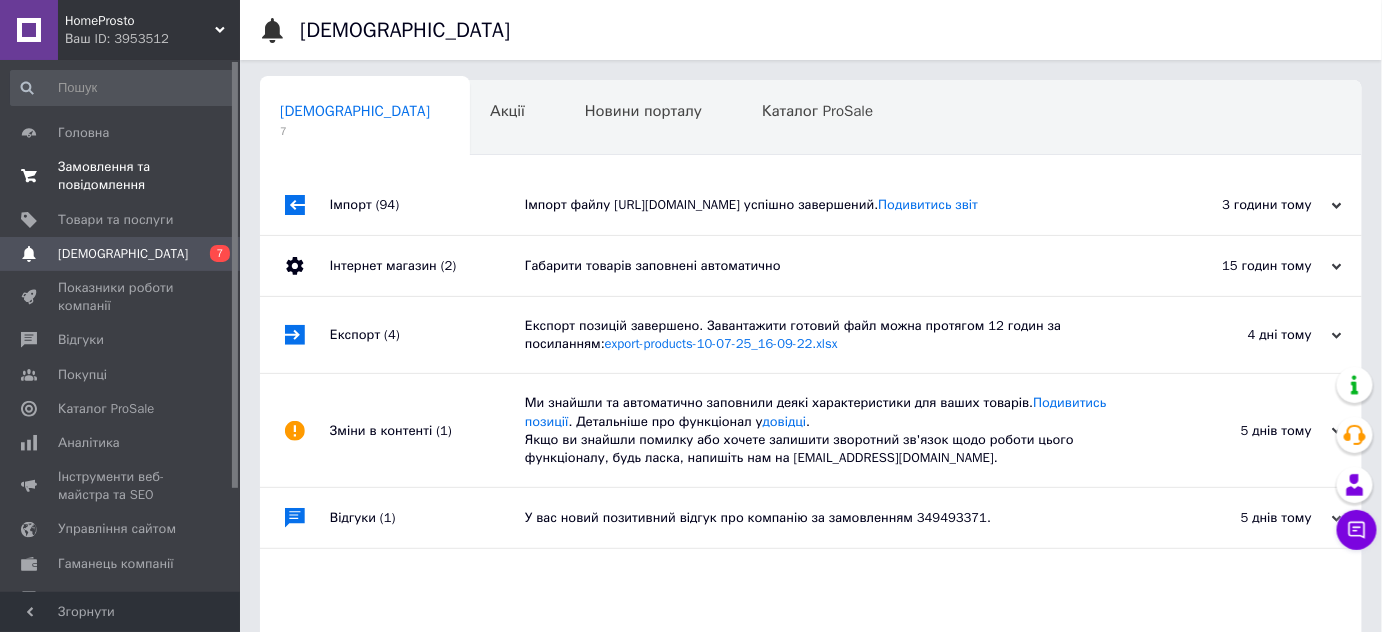 click on "Замовлення та повідомлення" at bounding box center [121, 176] 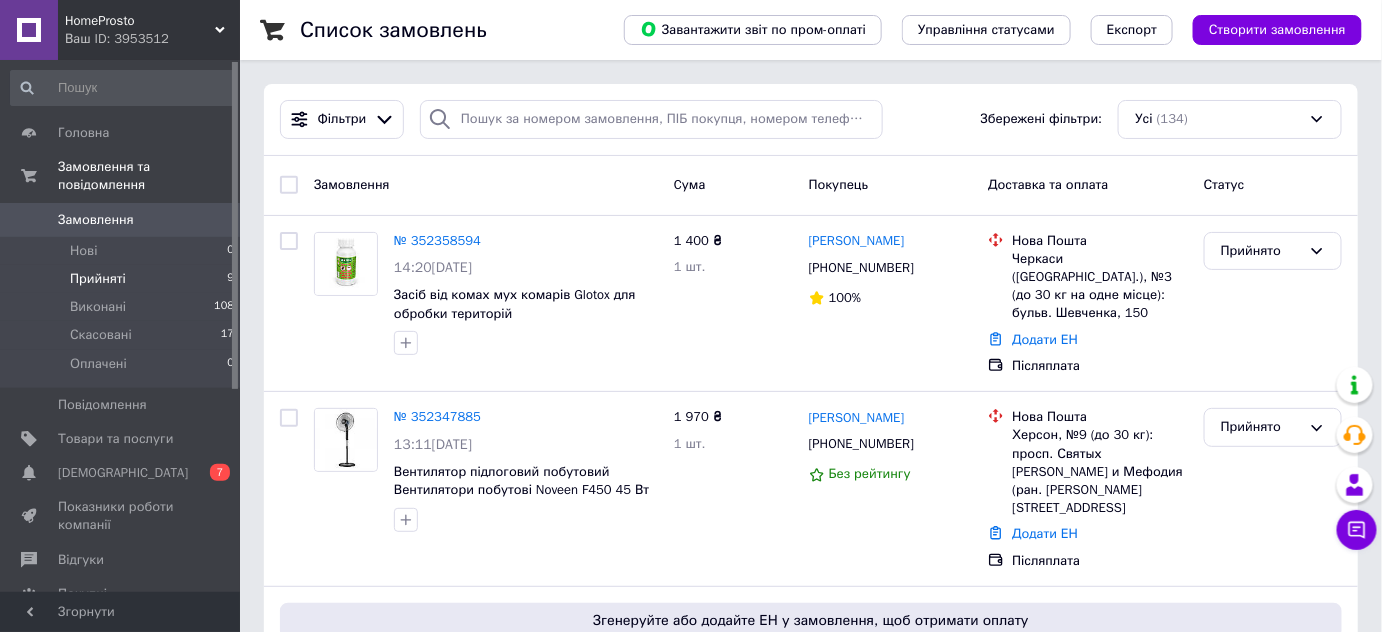 click on "Прийняті" at bounding box center [98, 279] 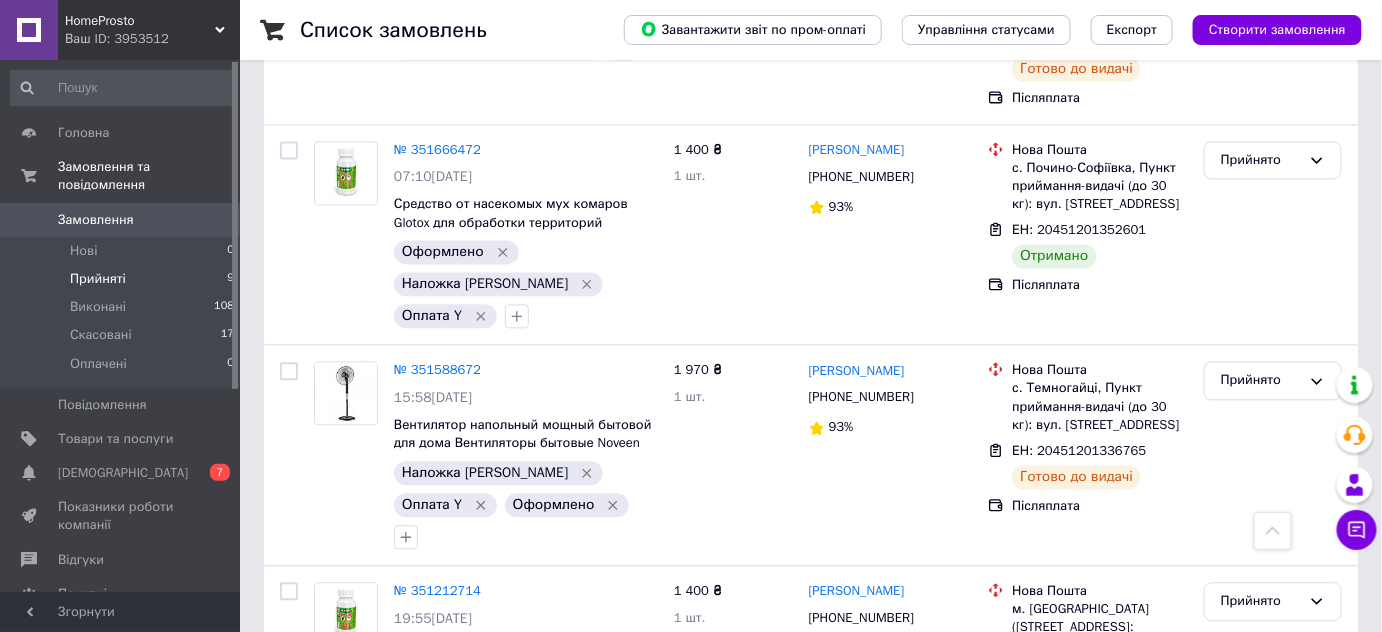 scroll, scrollTop: 1352, scrollLeft: 0, axis: vertical 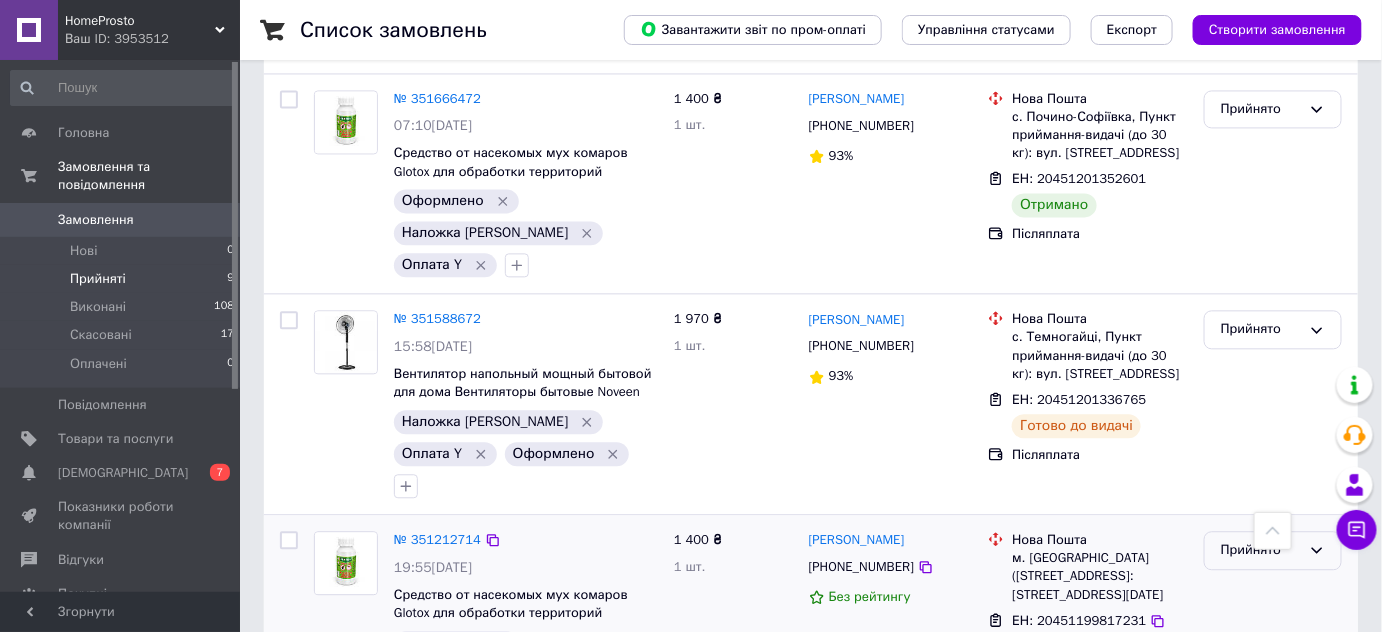 click on "Прийнято" at bounding box center [1261, 550] 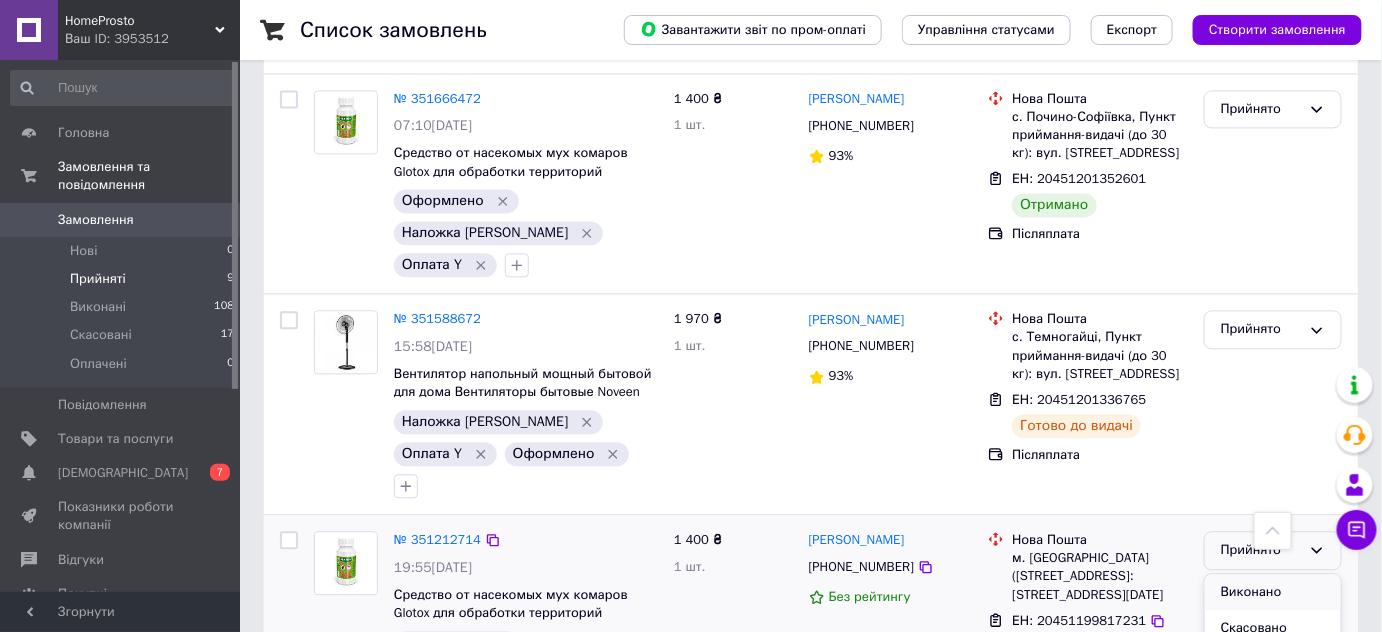 click on "Виконано" at bounding box center [1273, 592] 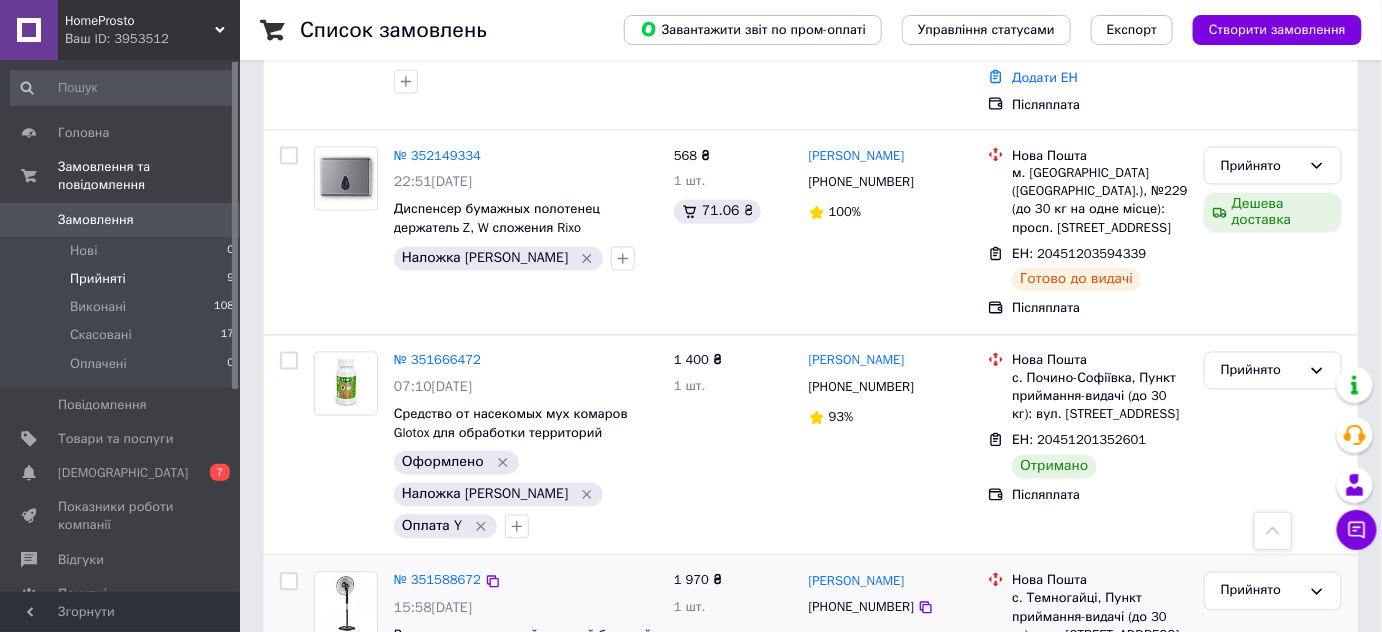 scroll, scrollTop: 1079, scrollLeft: 0, axis: vertical 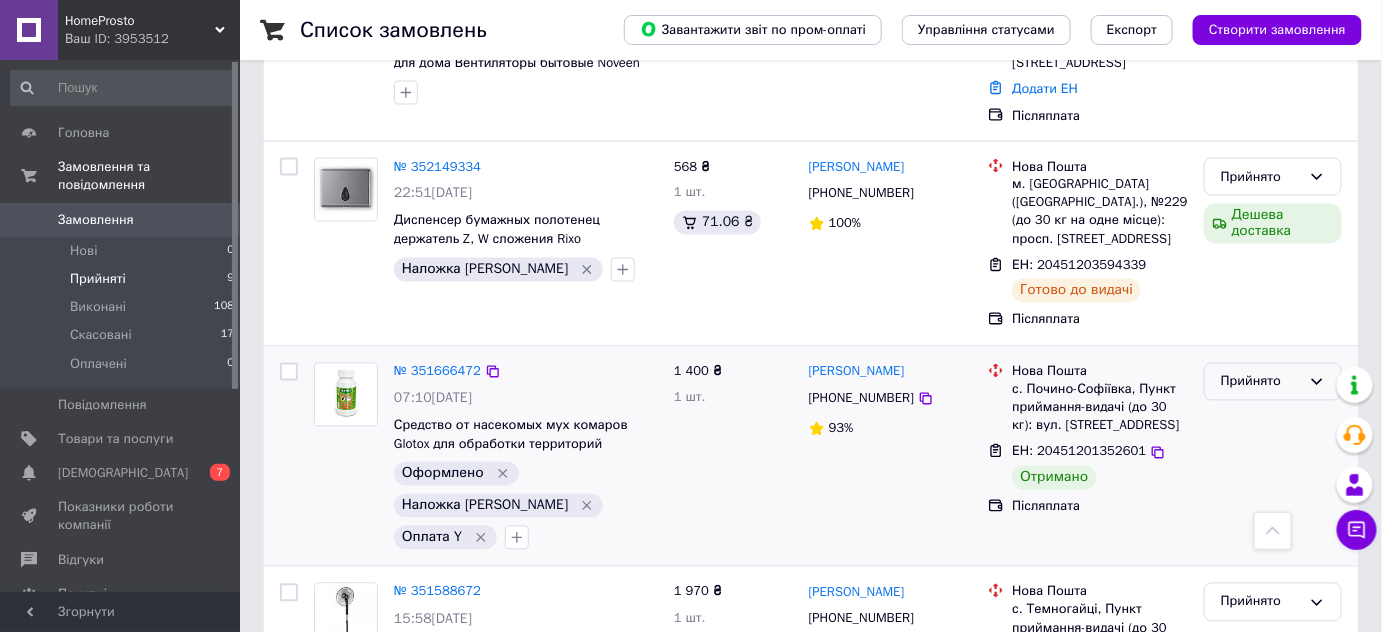 click on "Прийнято" at bounding box center (1261, 382) 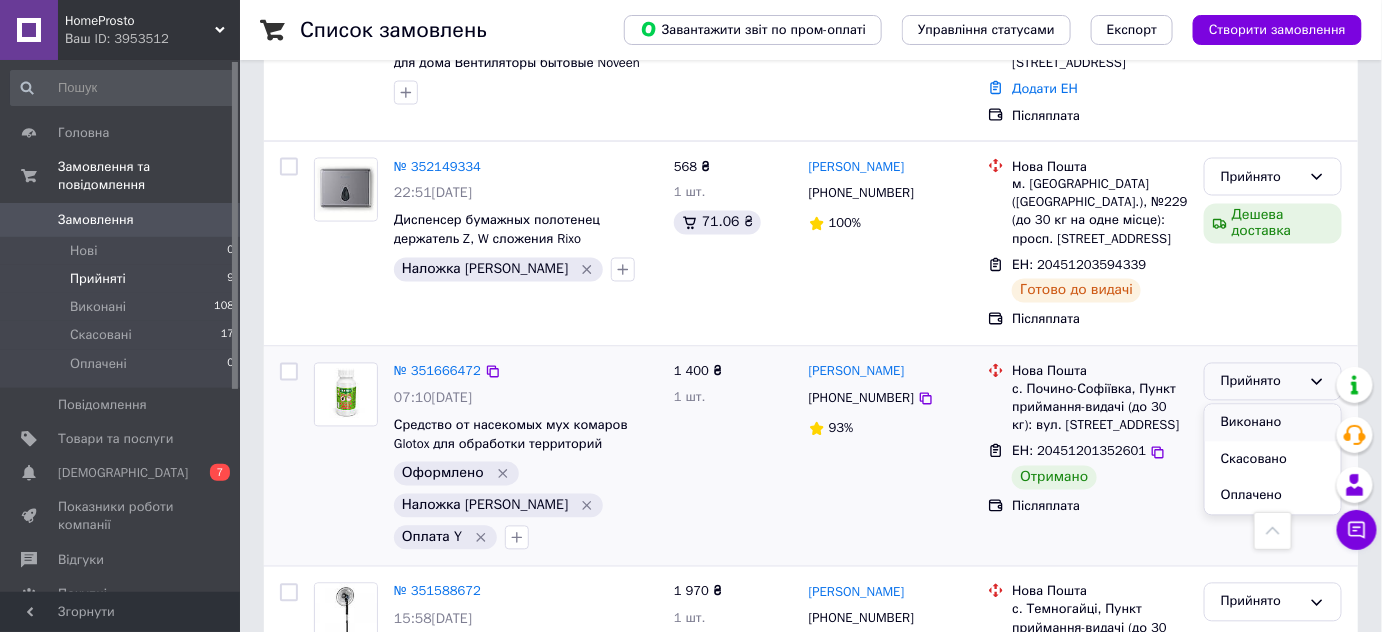 click on "Виконано" at bounding box center (1273, 423) 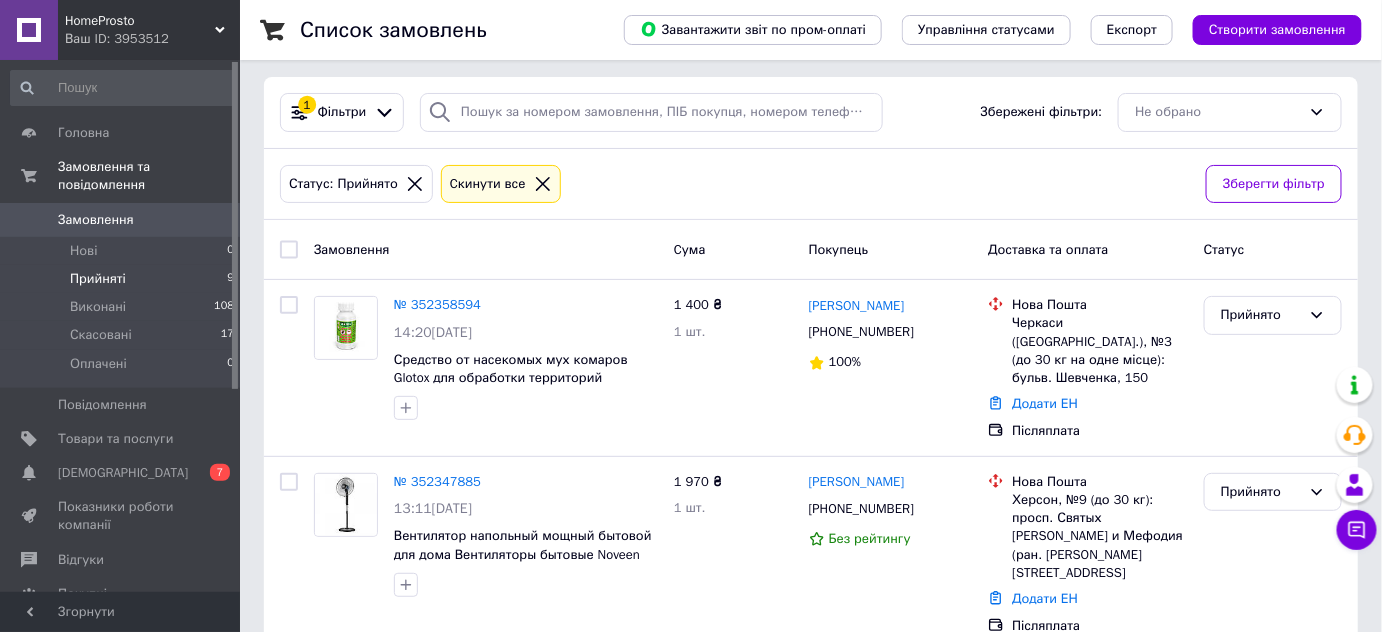 scroll, scrollTop: 0, scrollLeft: 0, axis: both 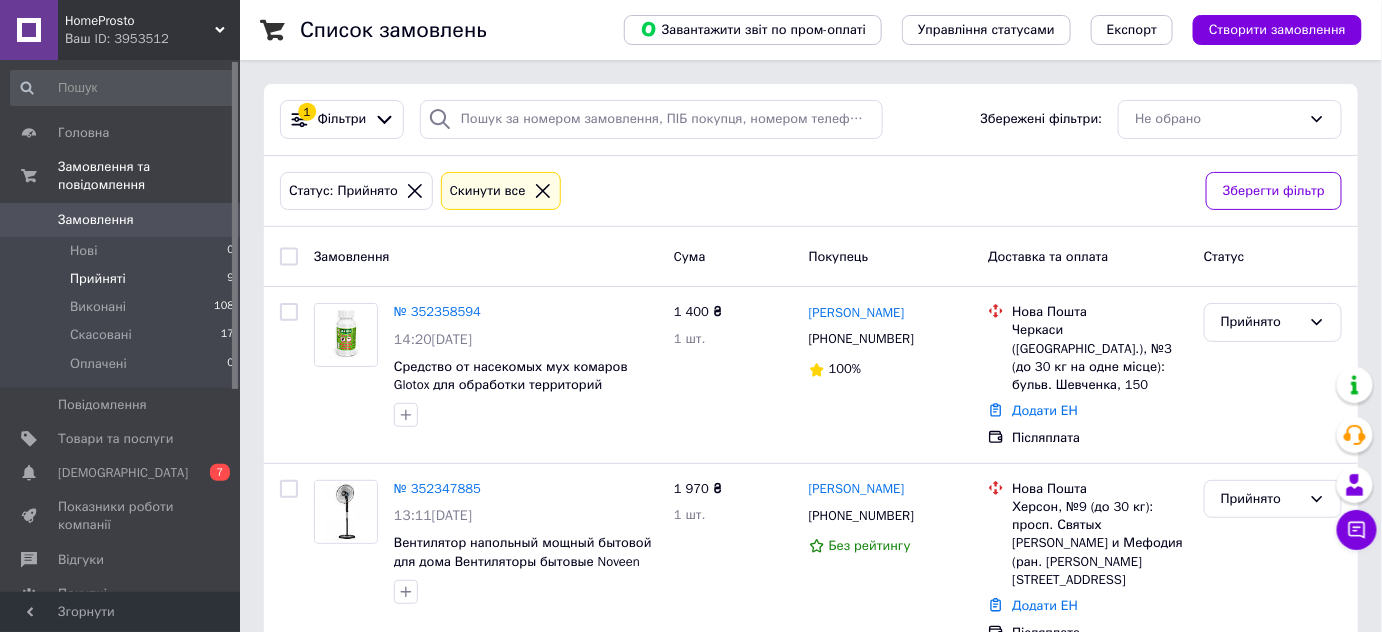 click 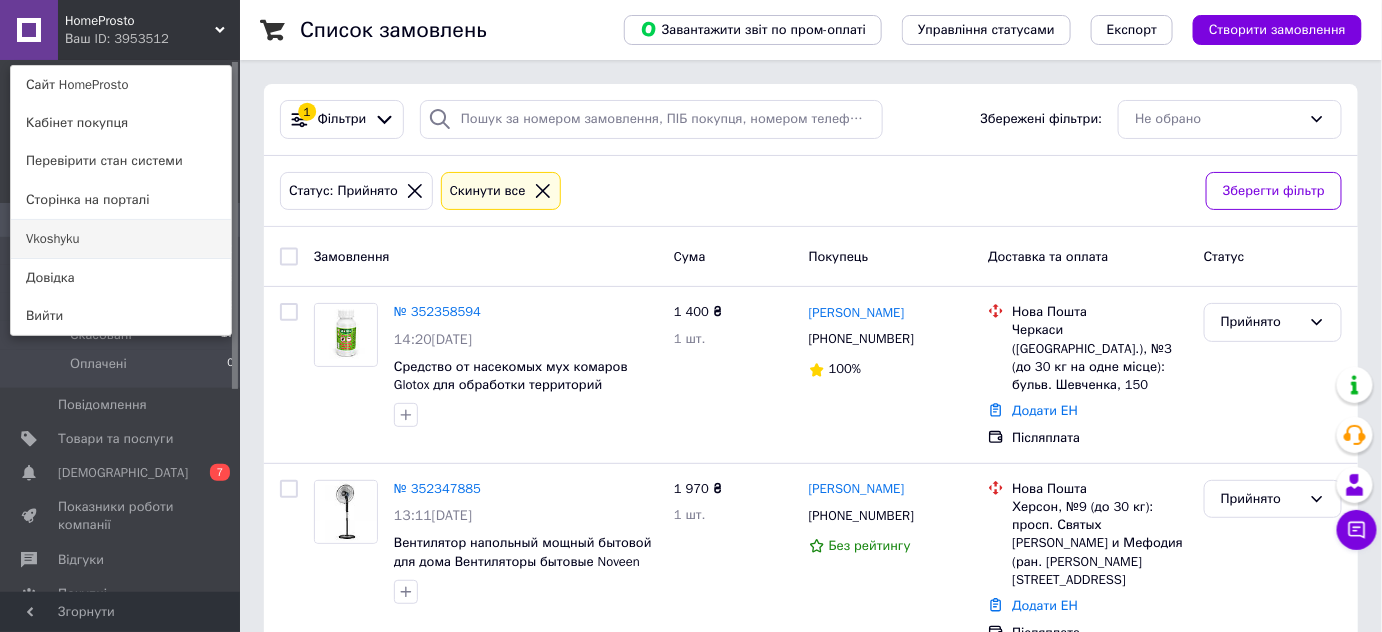 click on "Vkoshyku" at bounding box center [121, 239] 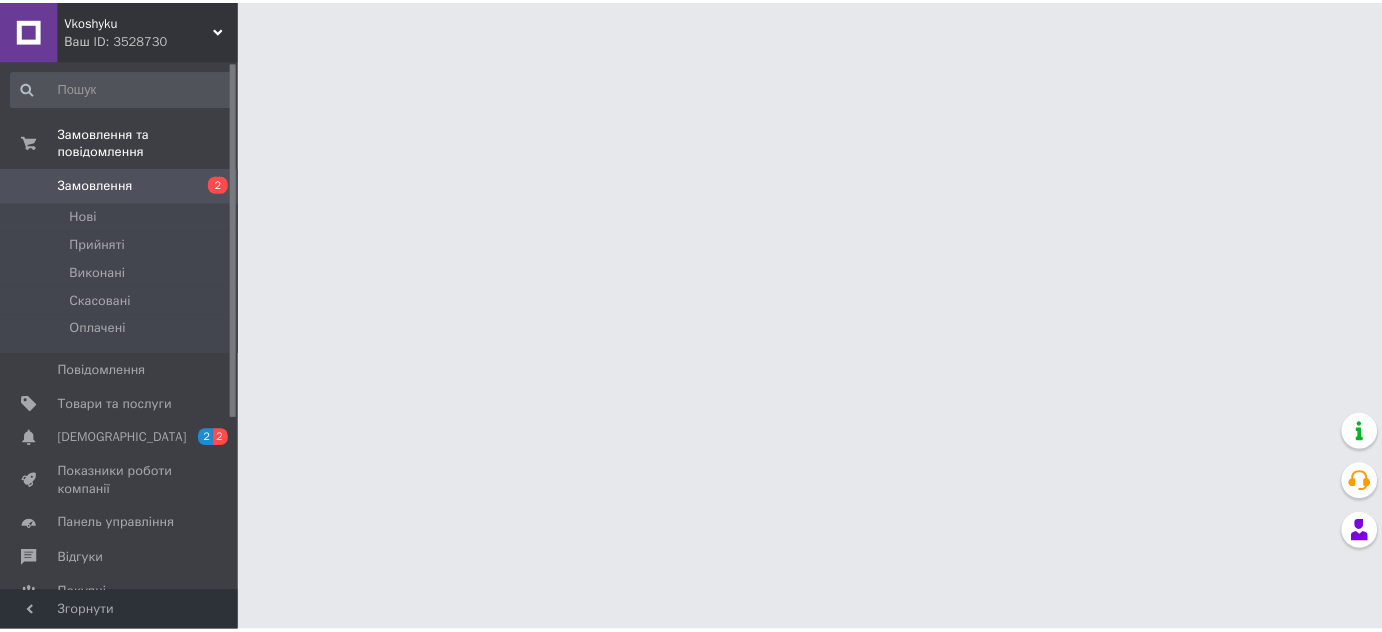 scroll, scrollTop: 0, scrollLeft: 0, axis: both 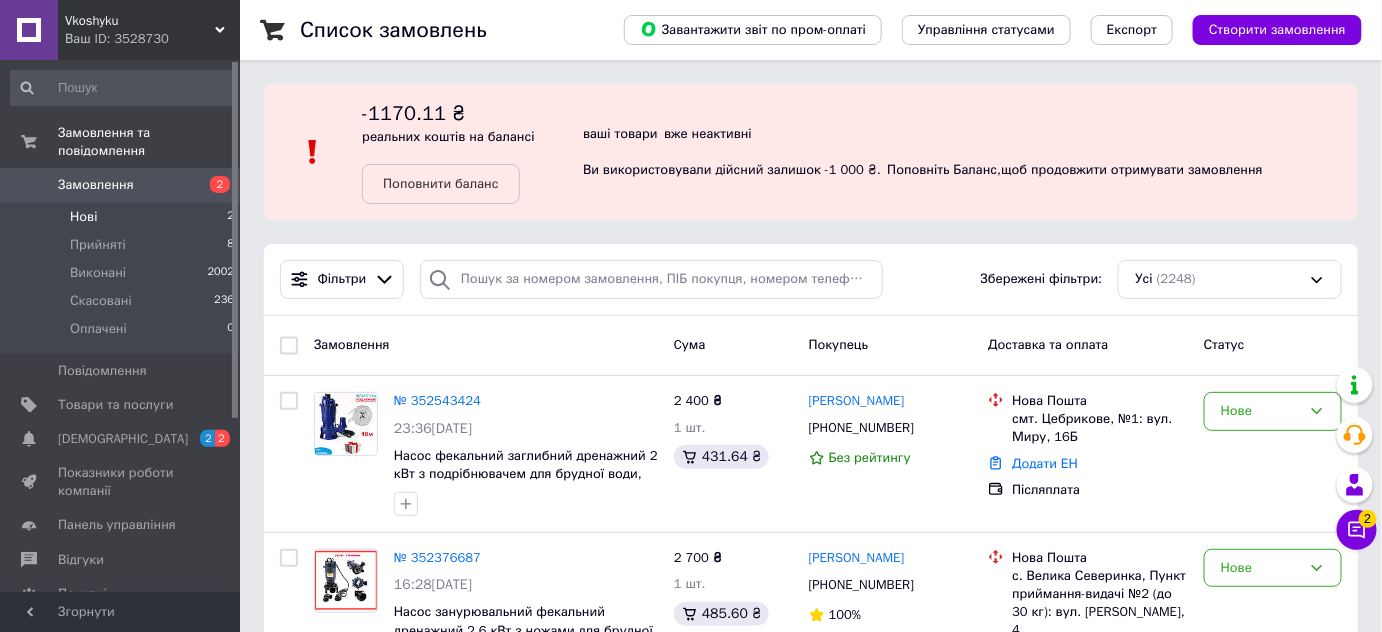 click on "Нові" at bounding box center [83, 217] 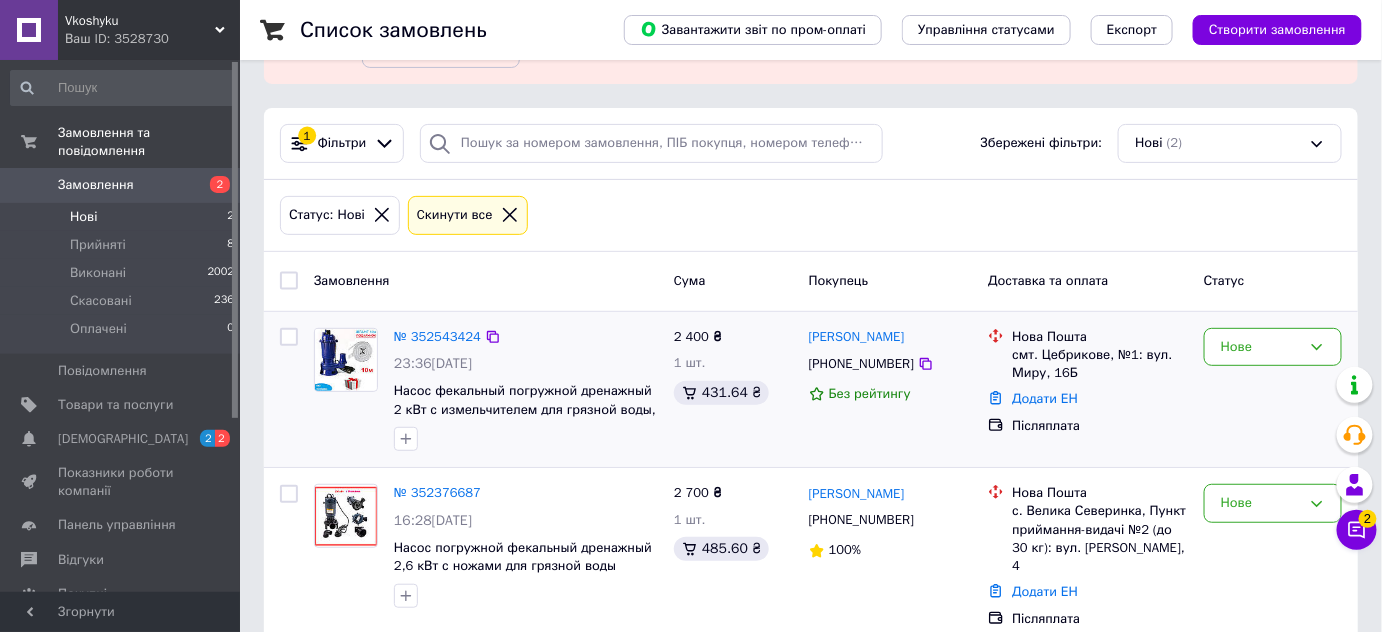 scroll, scrollTop: 152, scrollLeft: 0, axis: vertical 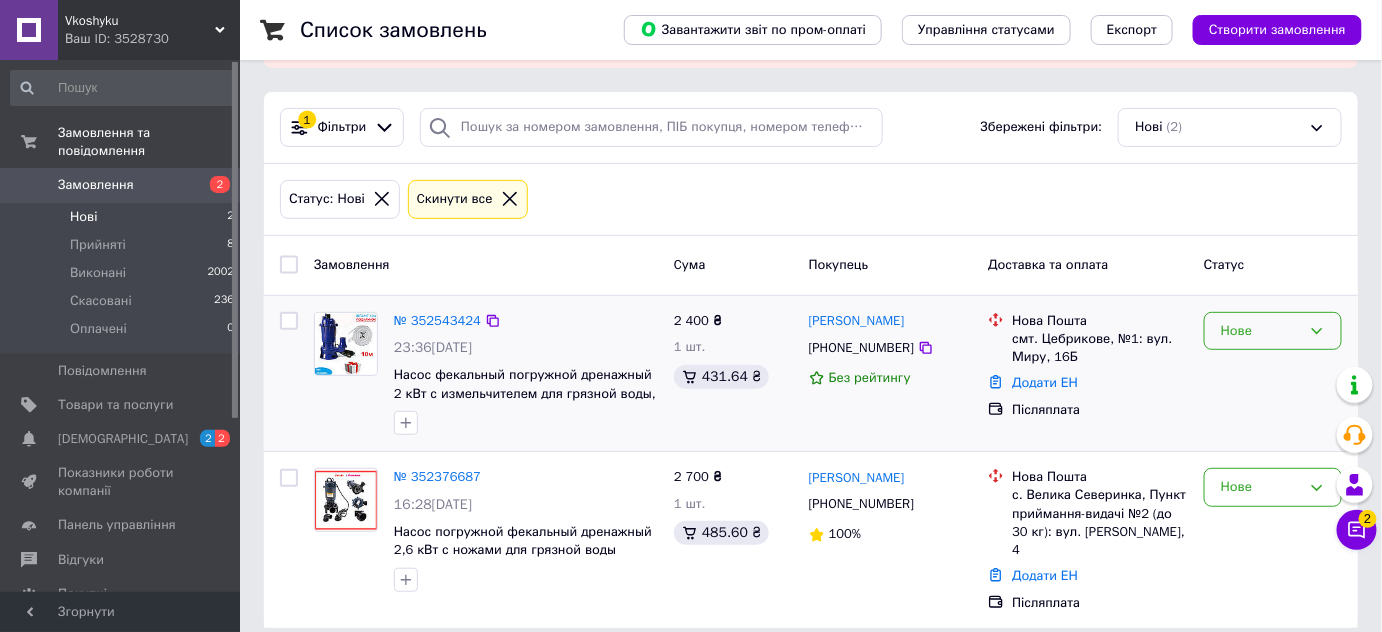 click on "Нове" at bounding box center (1261, 331) 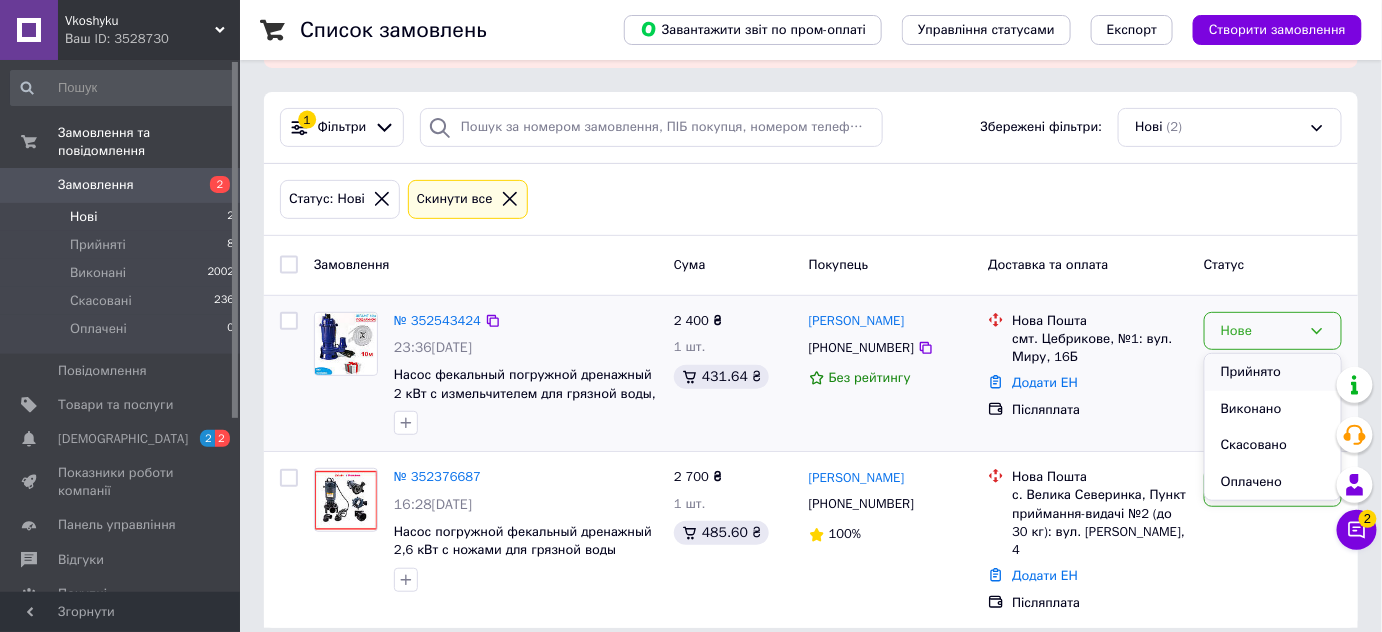 click on "Прийнято" at bounding box center (1273, 372) 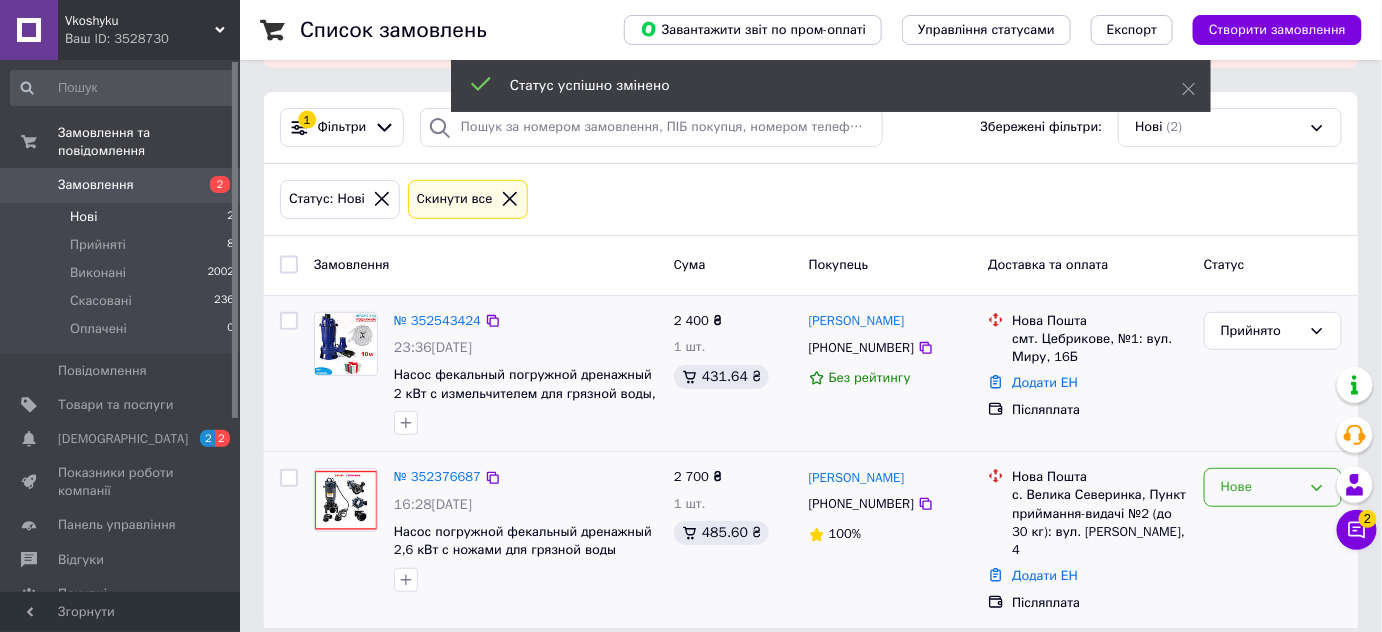 click on "Нове" at bounding box center (1261, 487) 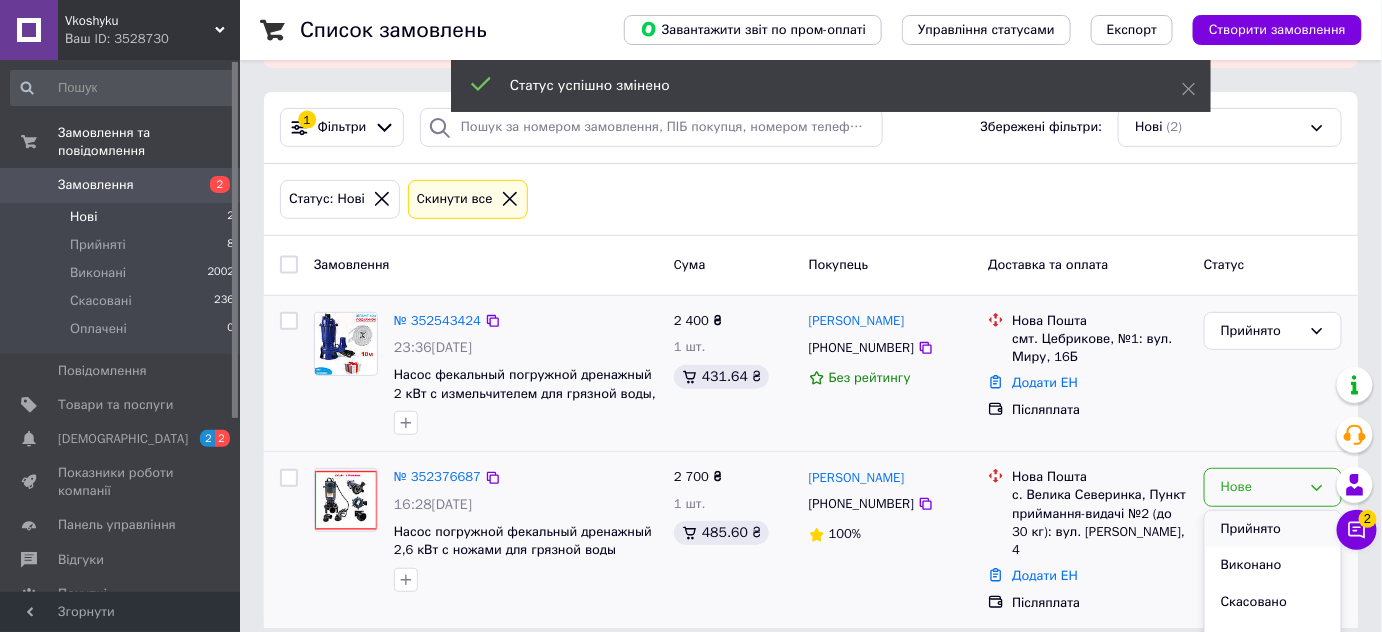 click on "Прийнято" at bounding box center (1273, 529) 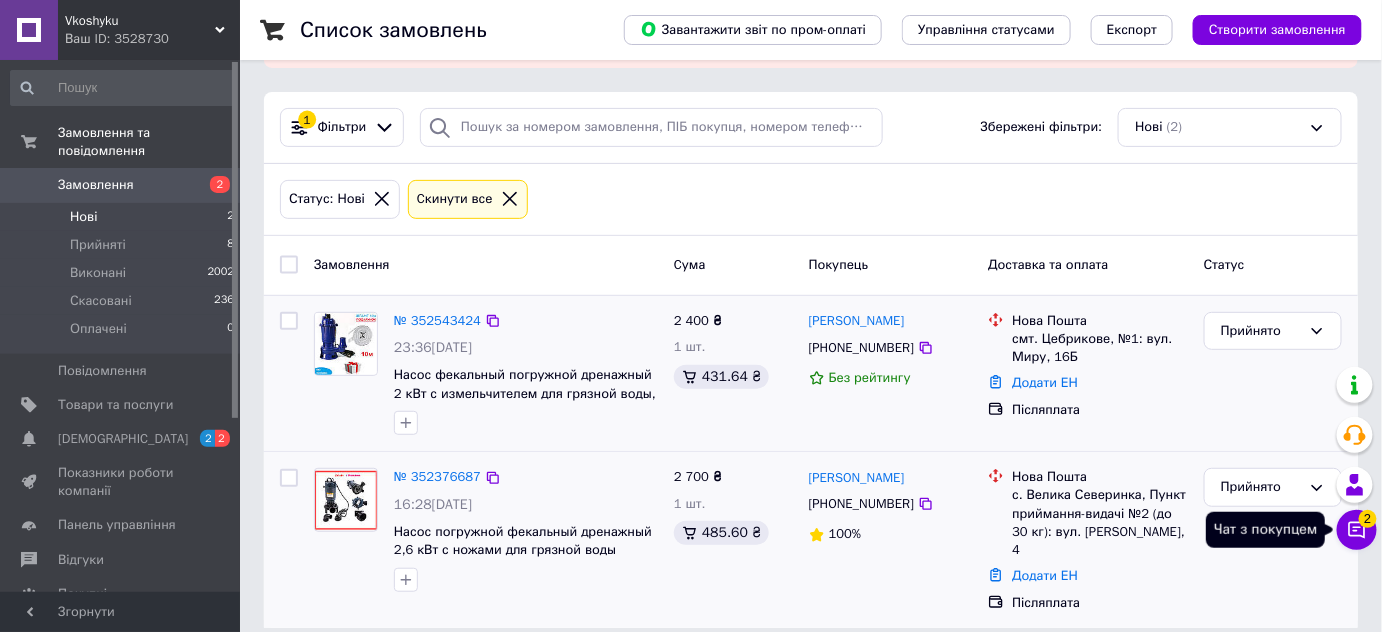 click 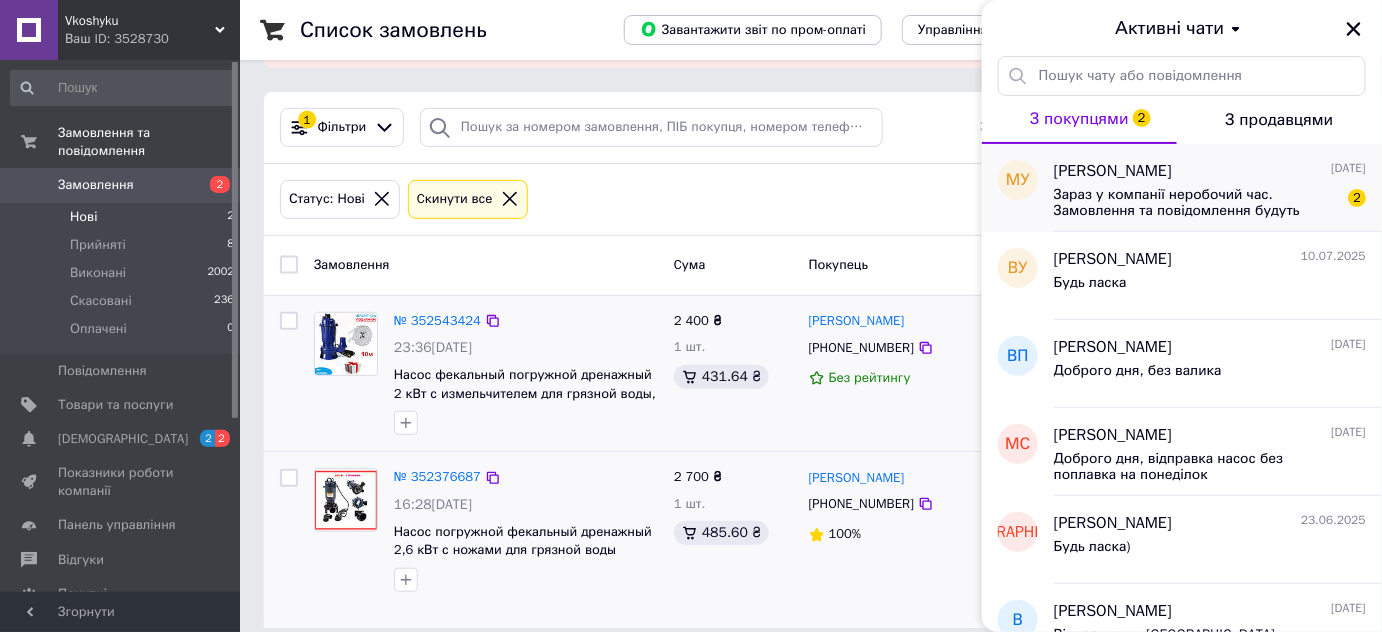 click on "Зараз у компанії неробочий час. Замовлення та повідомлення будуть оброблені з 09:00 найближчого робочого дня (завтра, 14.07)" at bounding box center [1196, 203] 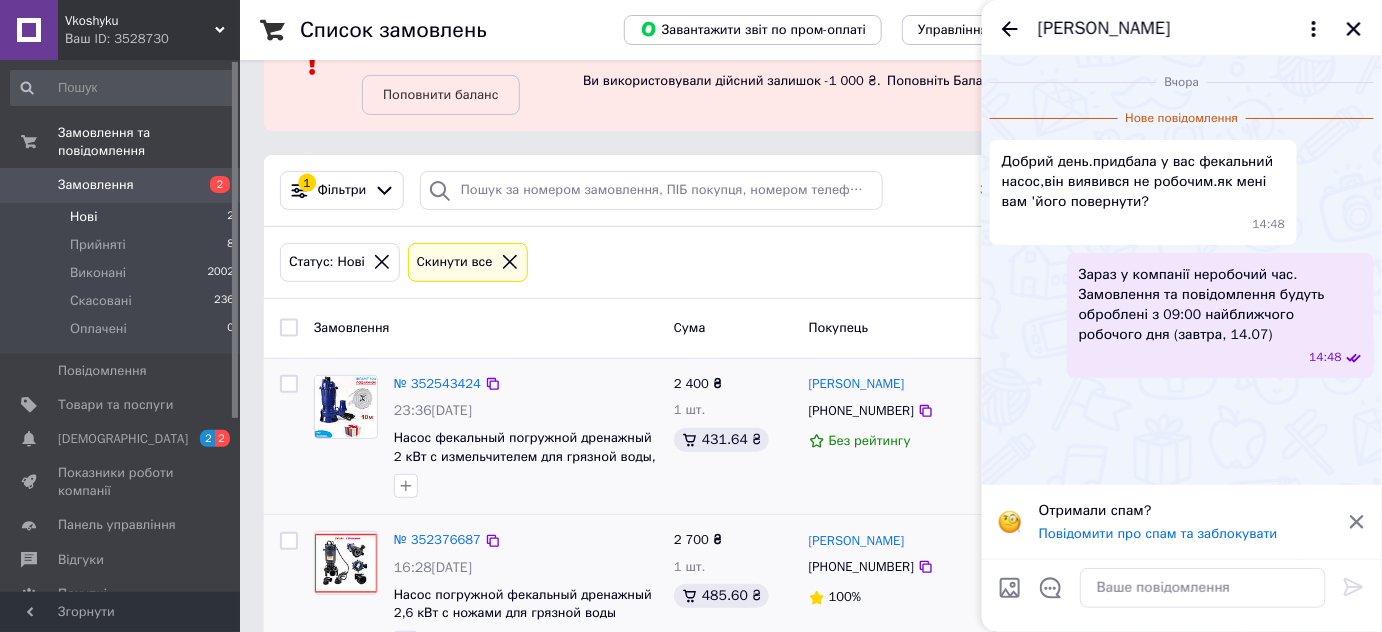 scroll, scrollTop: 152, scrollLeft: 0, axis: vertical 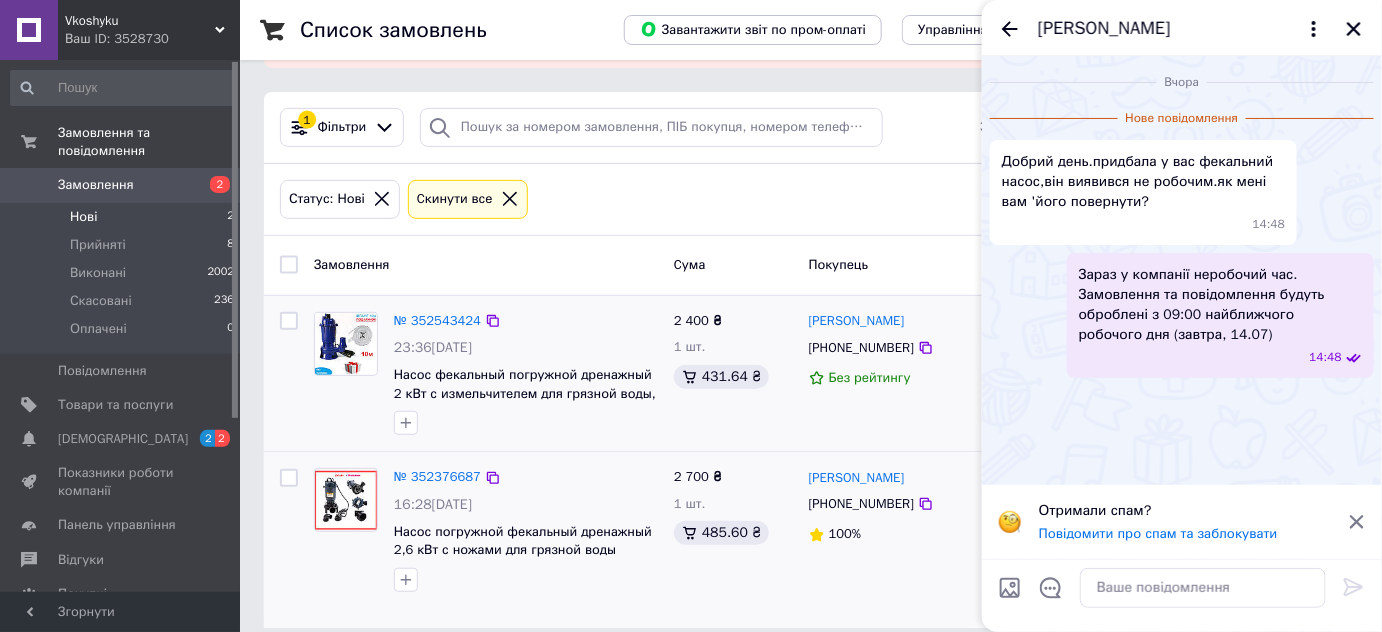 click on "Мальвіна Учень" at bounding box center (1104, 29) 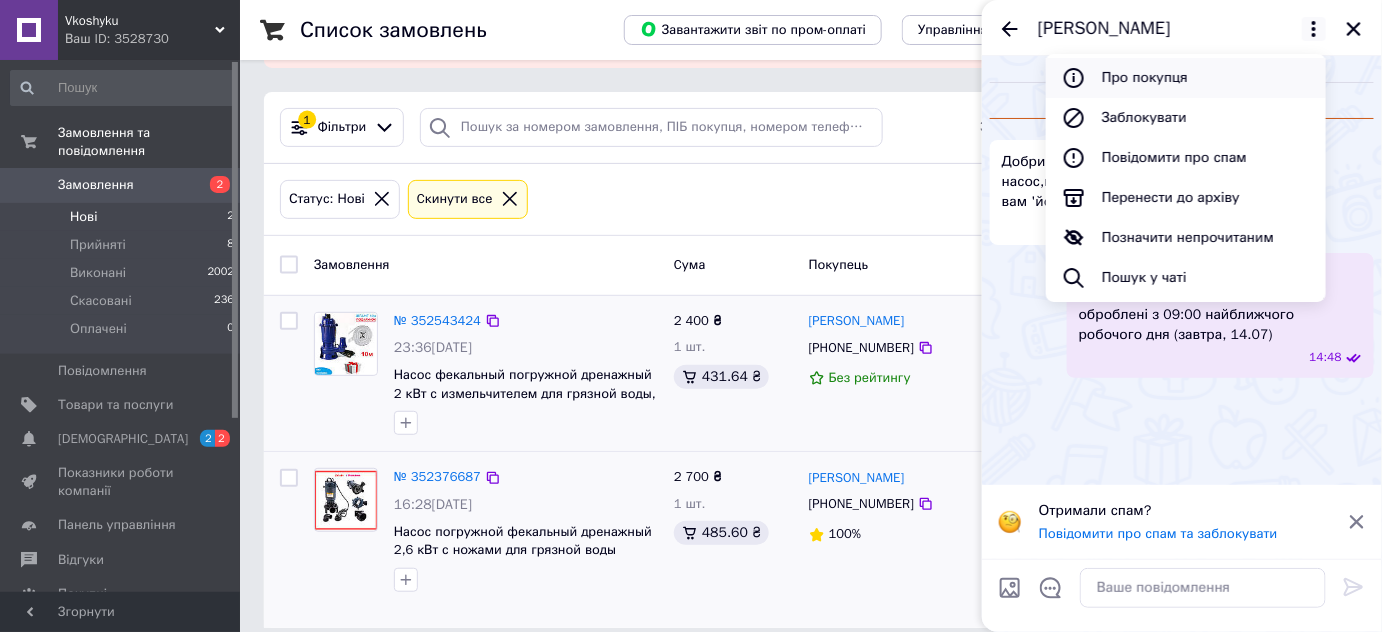 click on "Про покупця" at bounding box center (1186, 78) 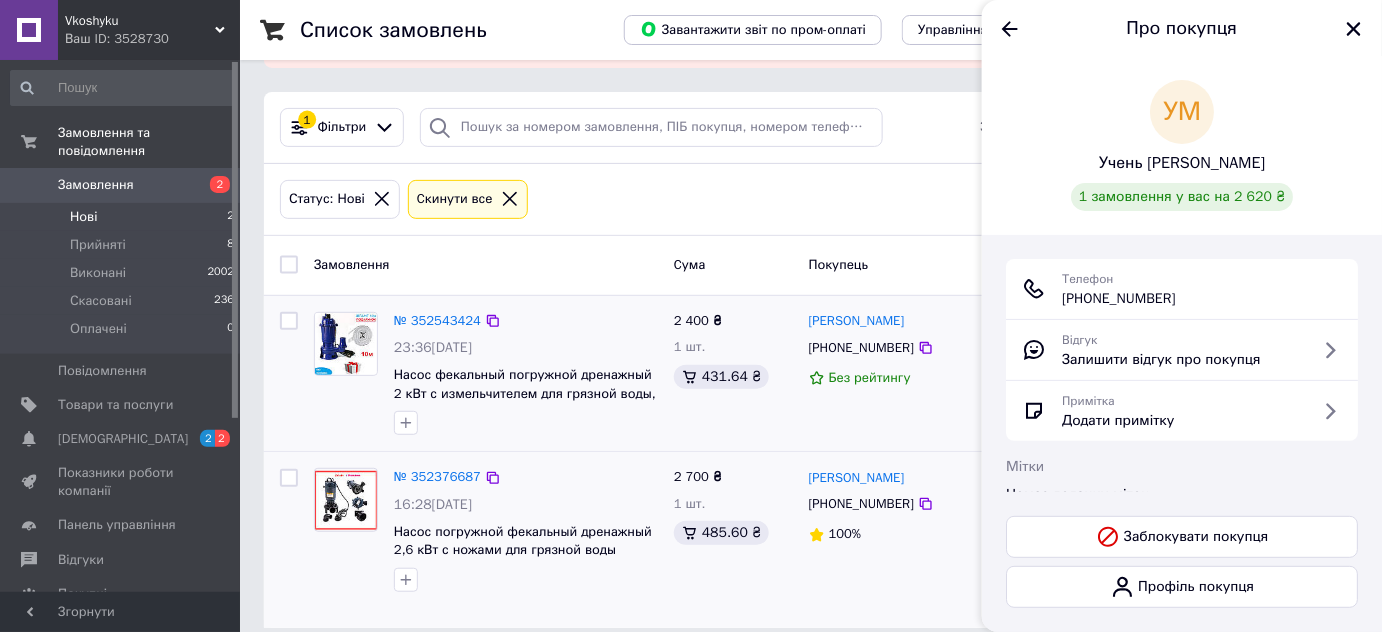 scroll, scrollTop: 0, scrollLeft: 0, axis: both 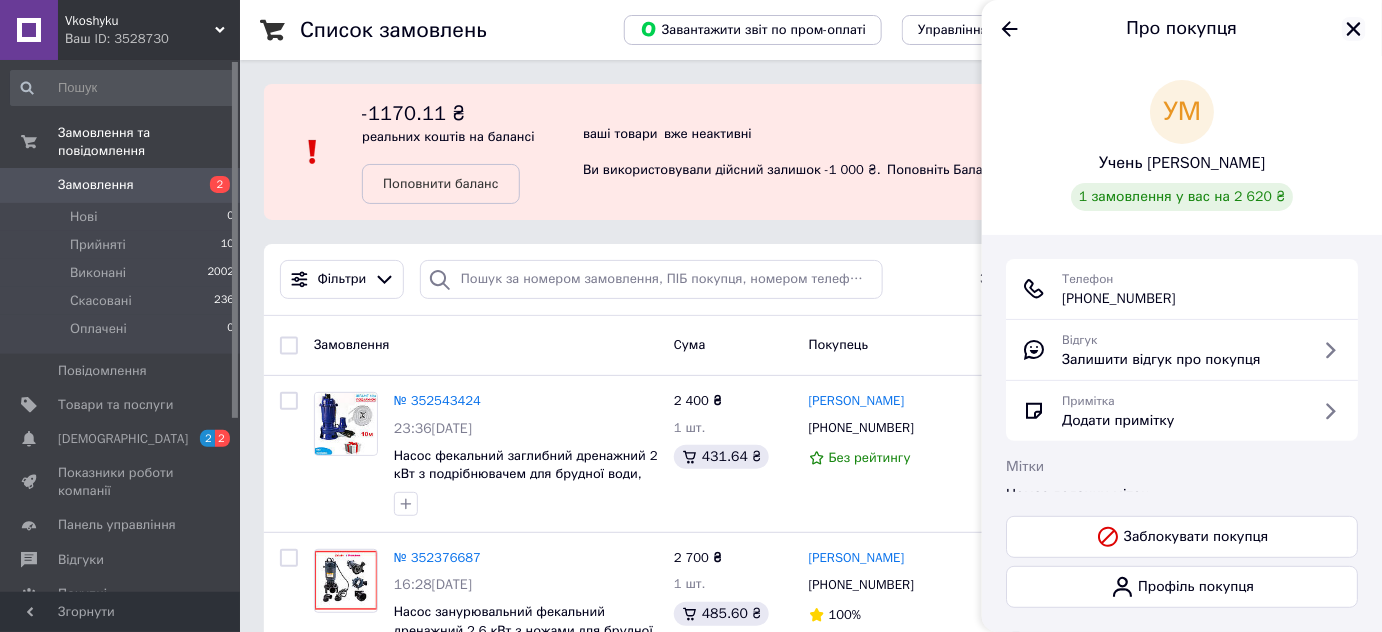 click 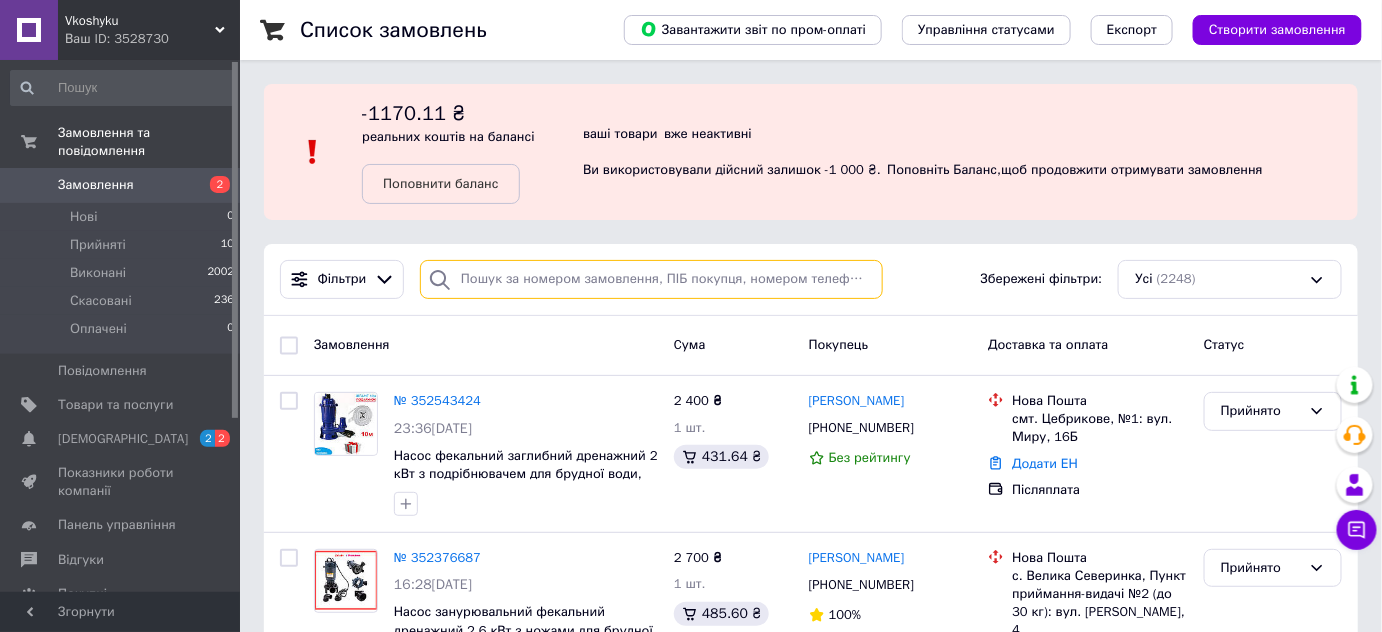 click at bounding box center (651, 279) 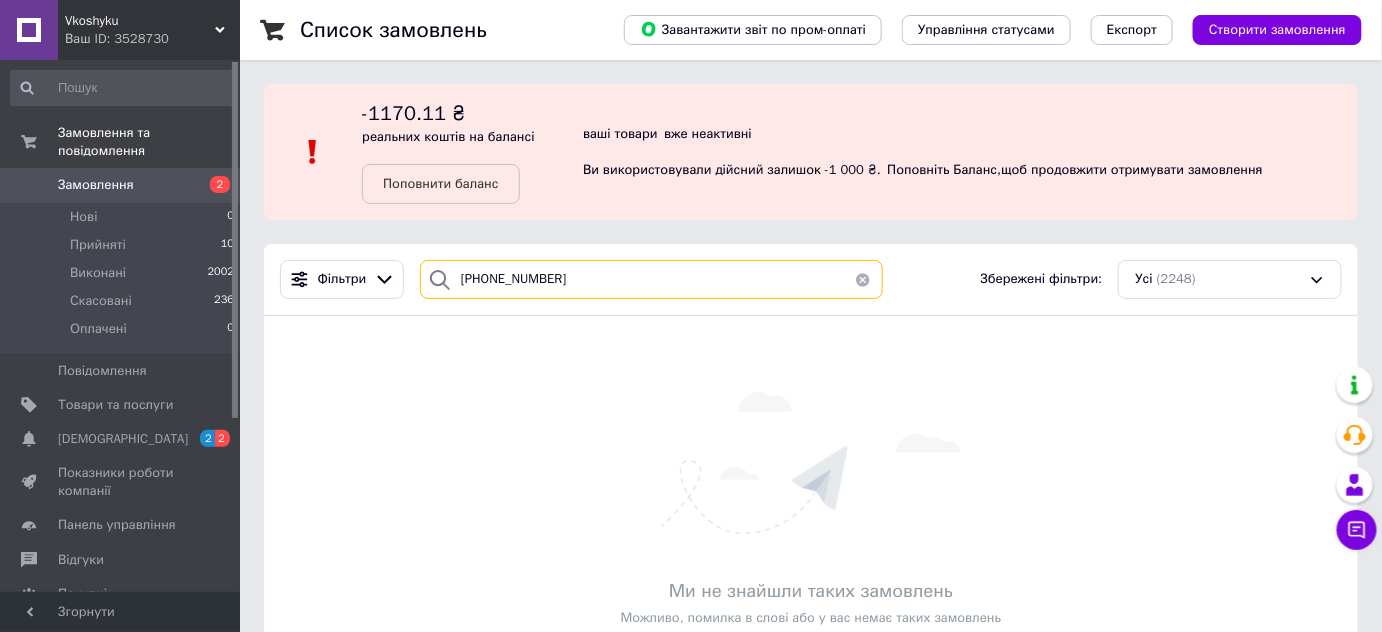 click on "0 (93) 870-32-97" at bounding box center (651, 279) 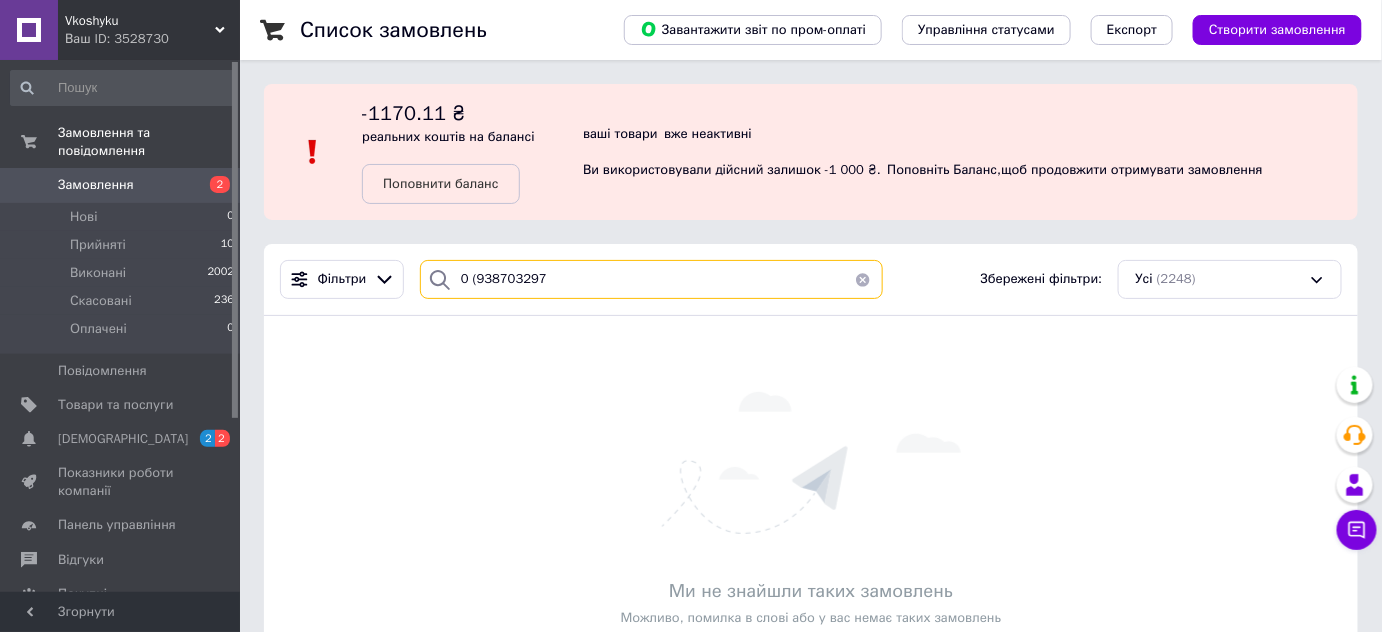 click on "0 (938703297" at bounding box center [651, 279] 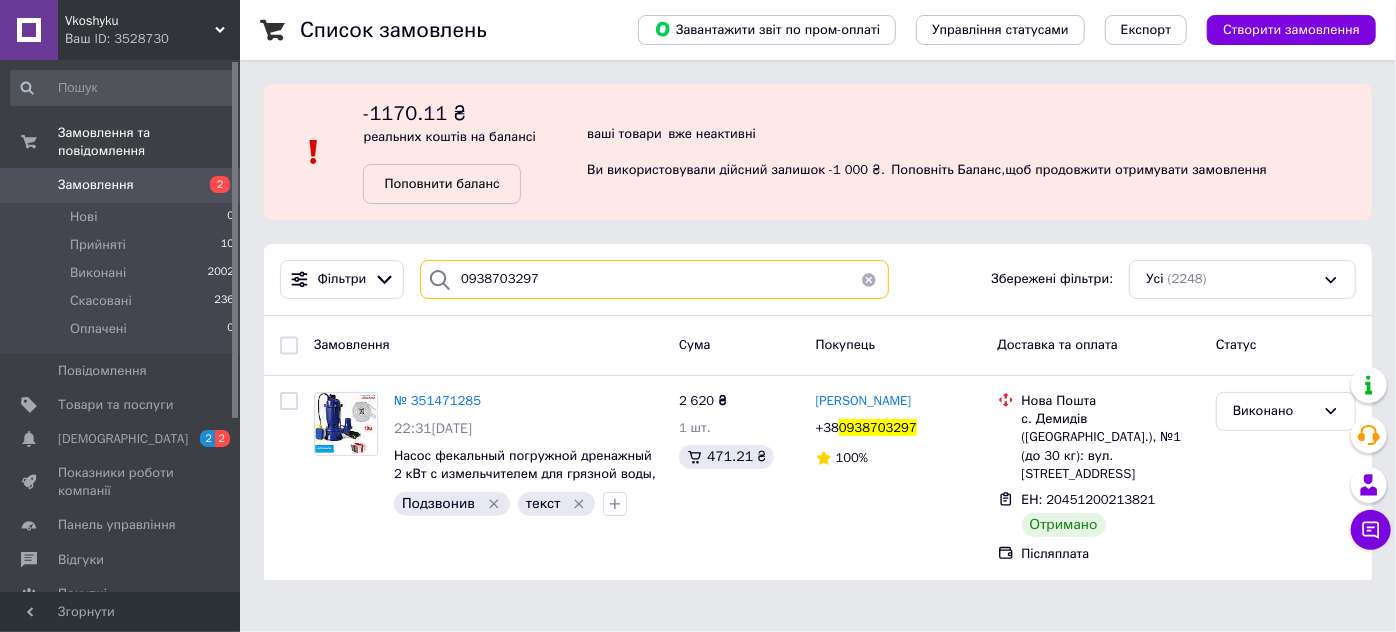 type on "0938703297" 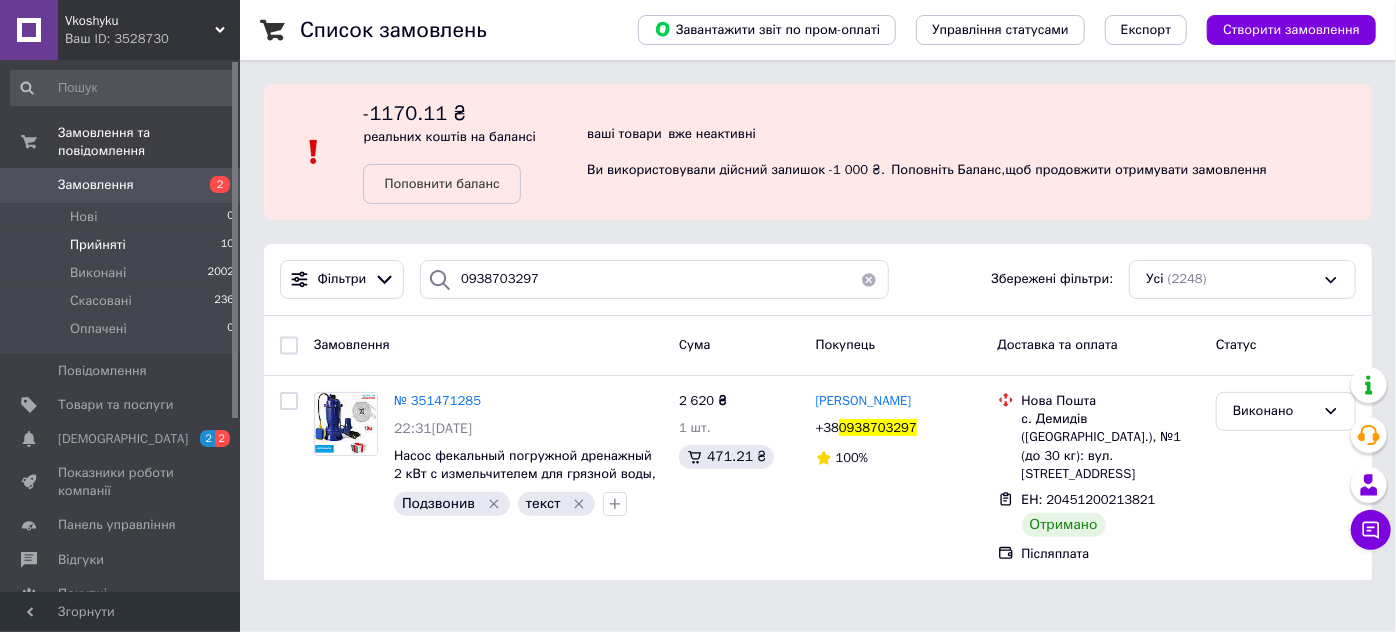 click on "Прийняті" at bounding box center [98, 245] 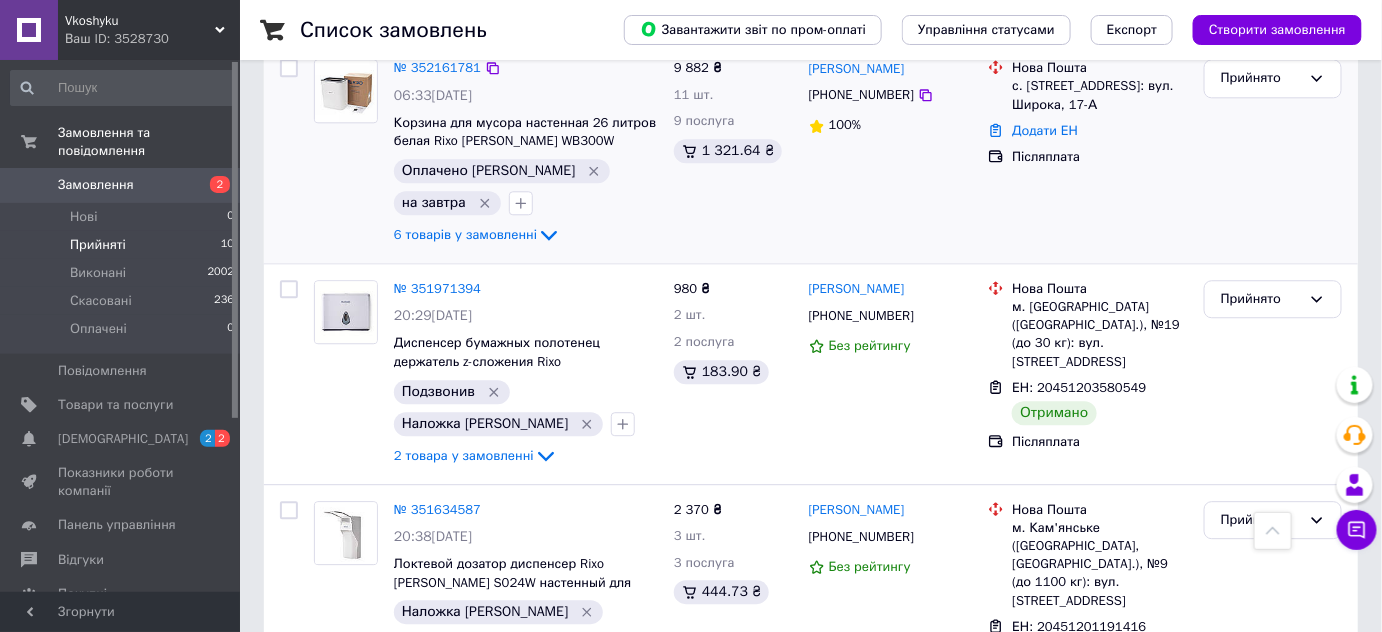 scroll, scrollTop: 1873, scrollLeft: 0, axis: vertical 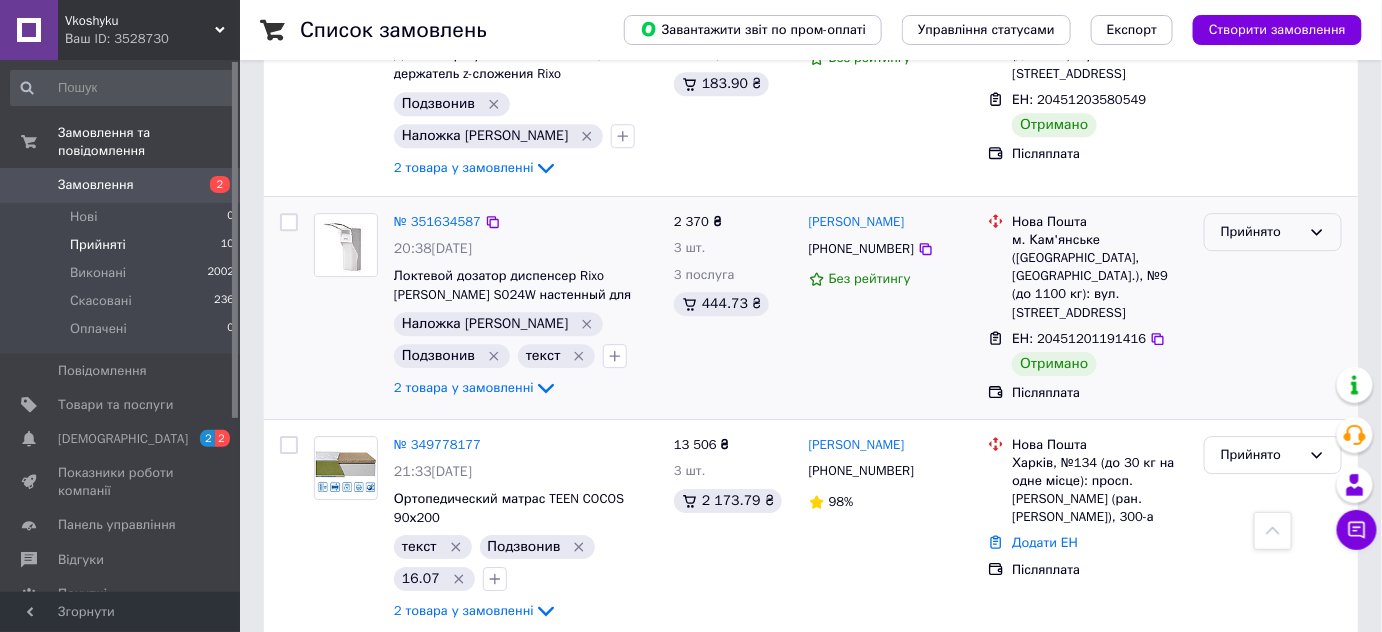 click on "Прийнято" at bounding box center (1261, 232) 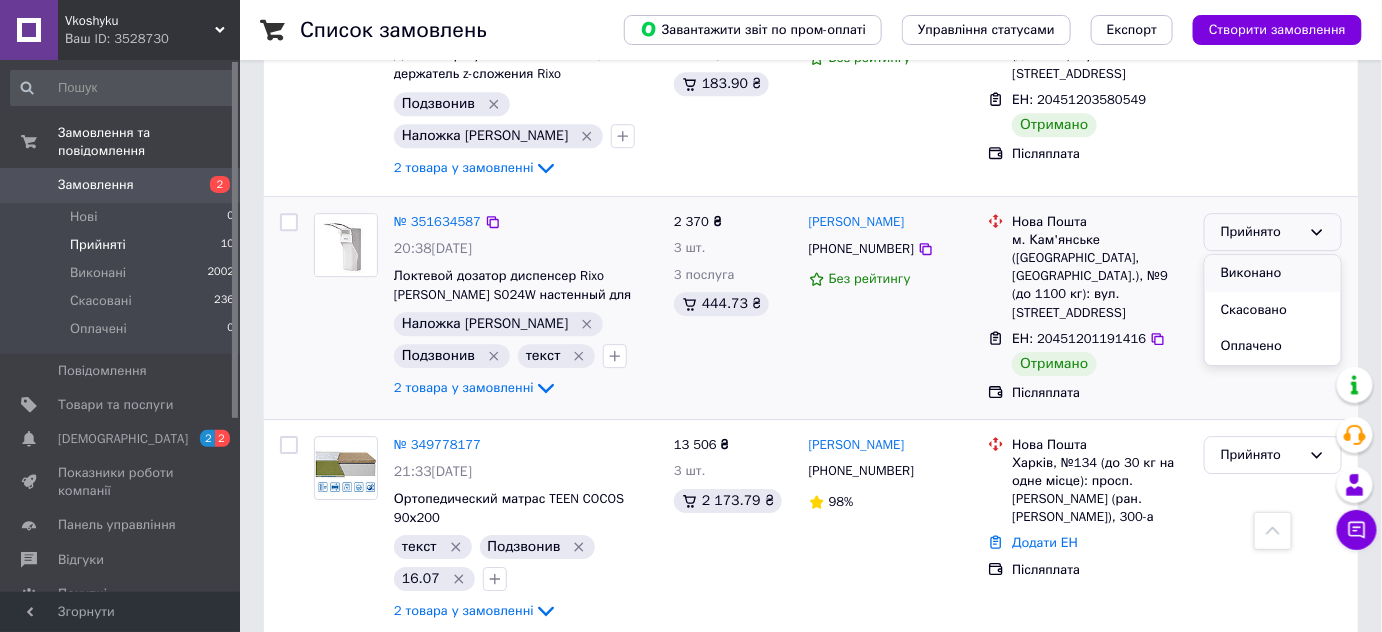 click on "Виконано" at bounding box center [1273, 273] 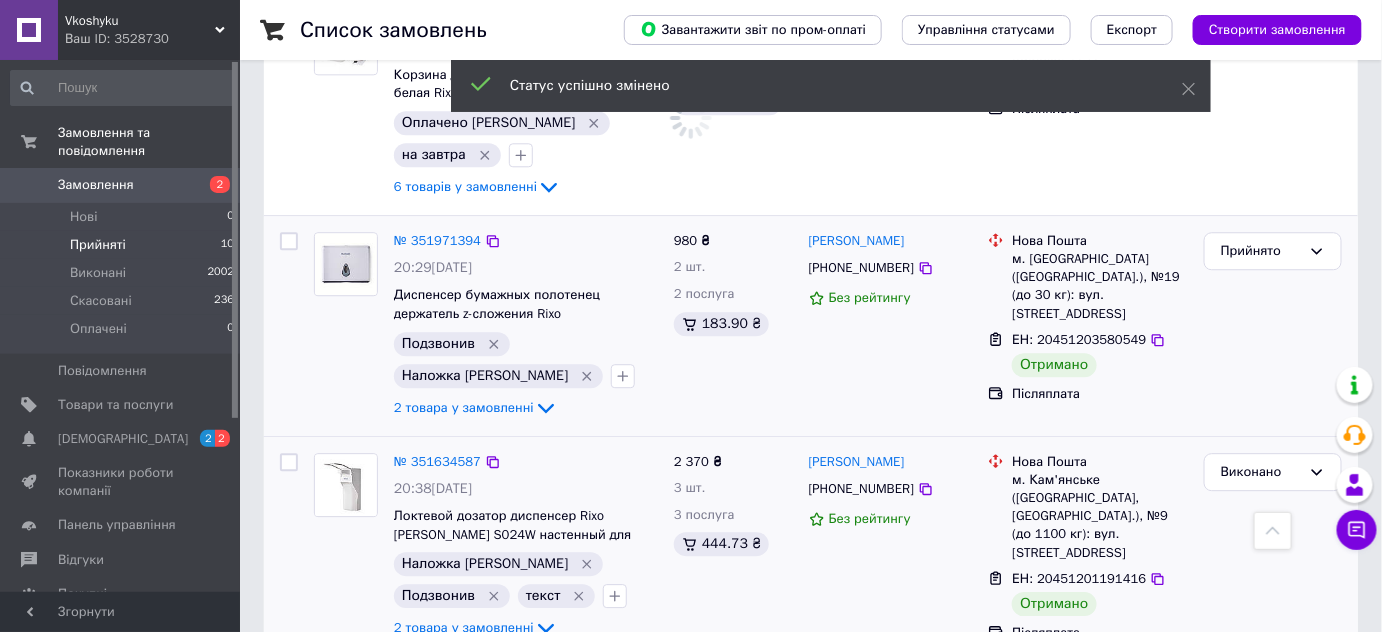 scroll, scrollTop: 1600, scrollLeft: 0, axis: vertical 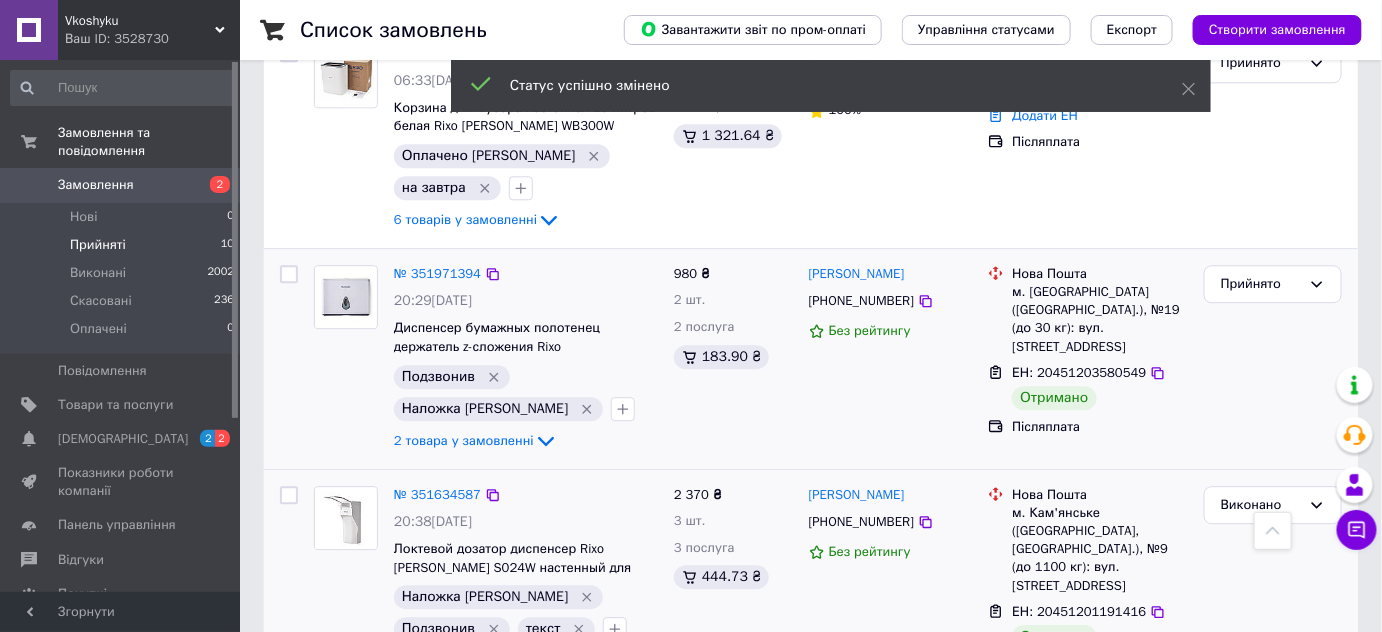 drag, startPoint x: 1294, startPoint y: 250, endPoint x: 1276, endPoint y: 274, distance: 30 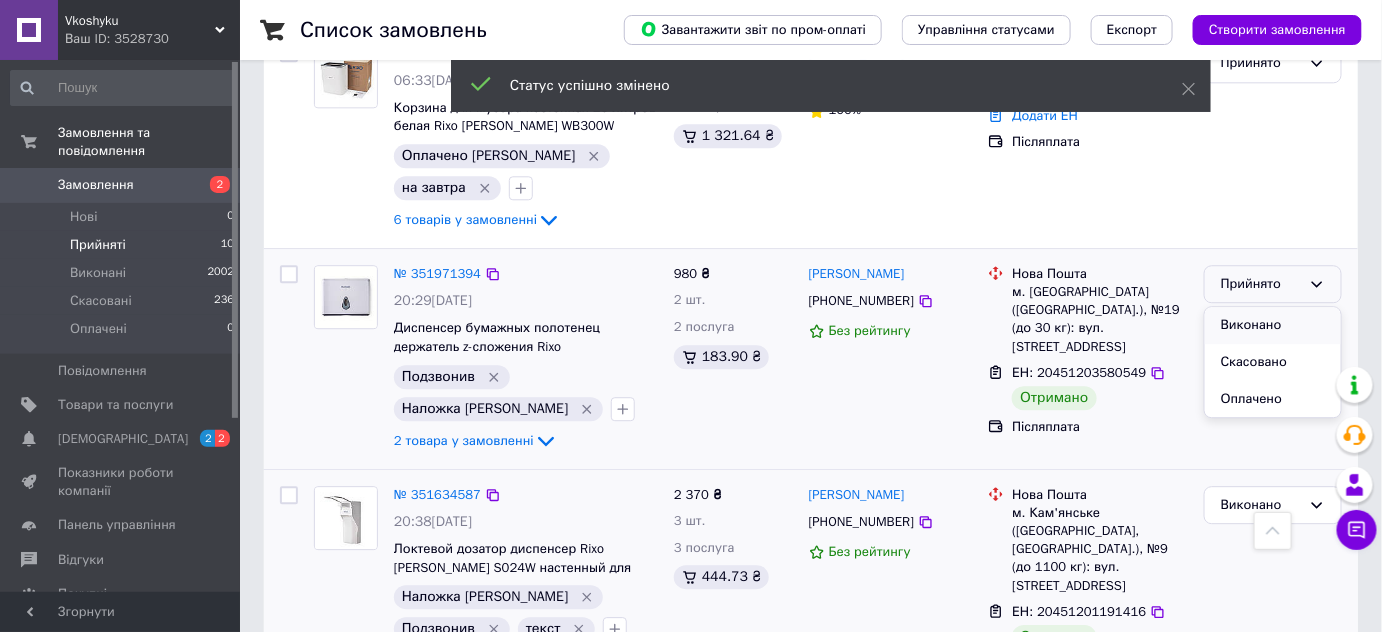 click on "Виконано" at bounding box center (1273, 325) 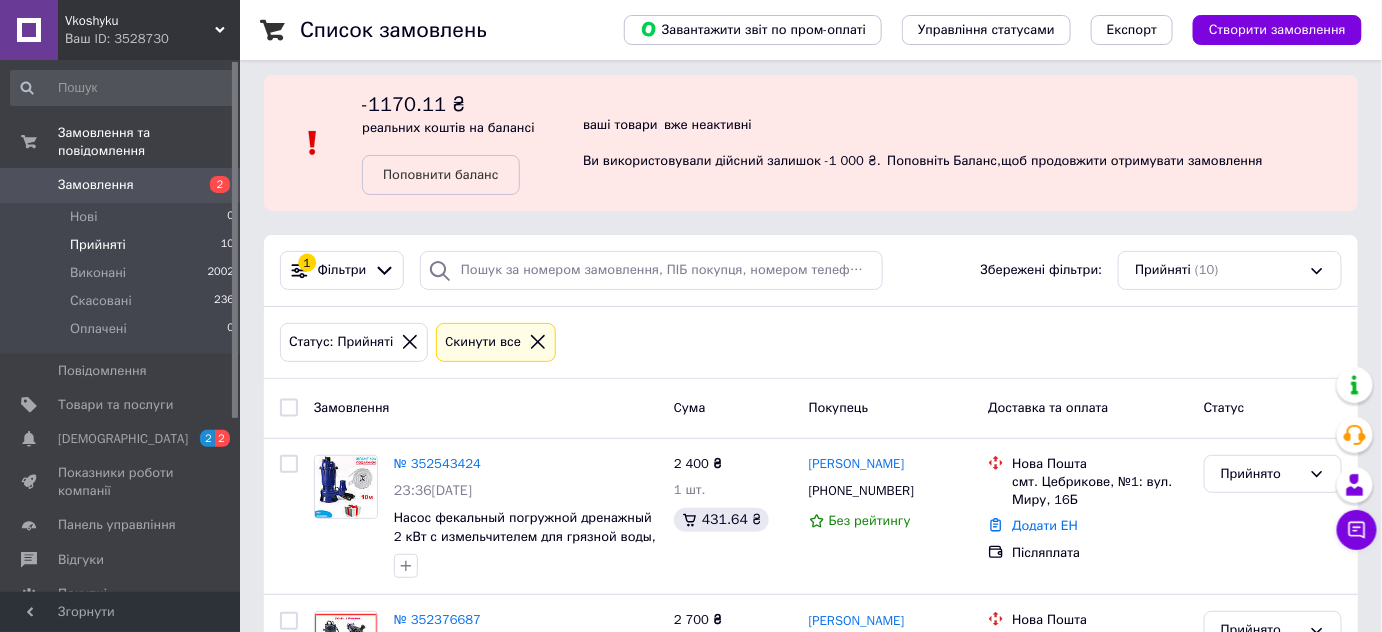 scroll, scrollTop: 0, scrollLeft: 0, axis: both 